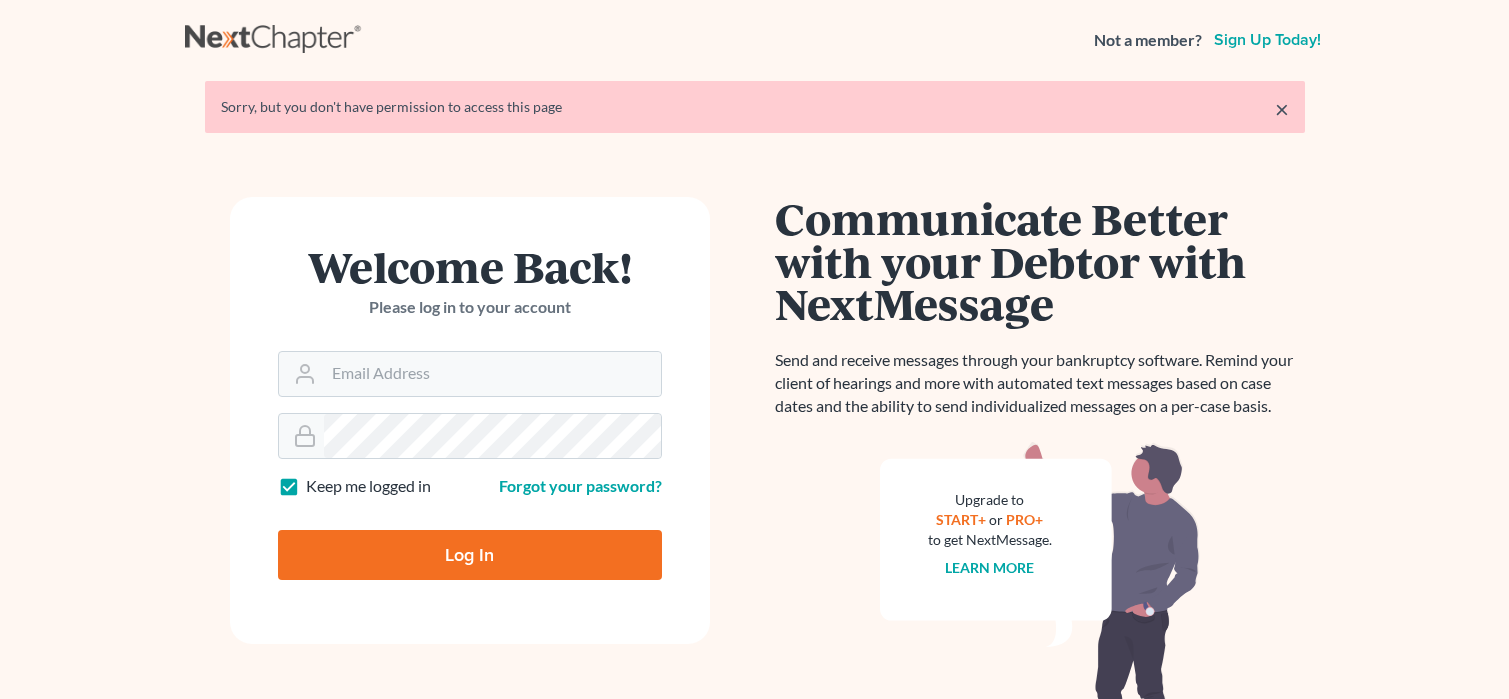 scroll, scrollTop: 0, scrollLeft: 0, axis: both 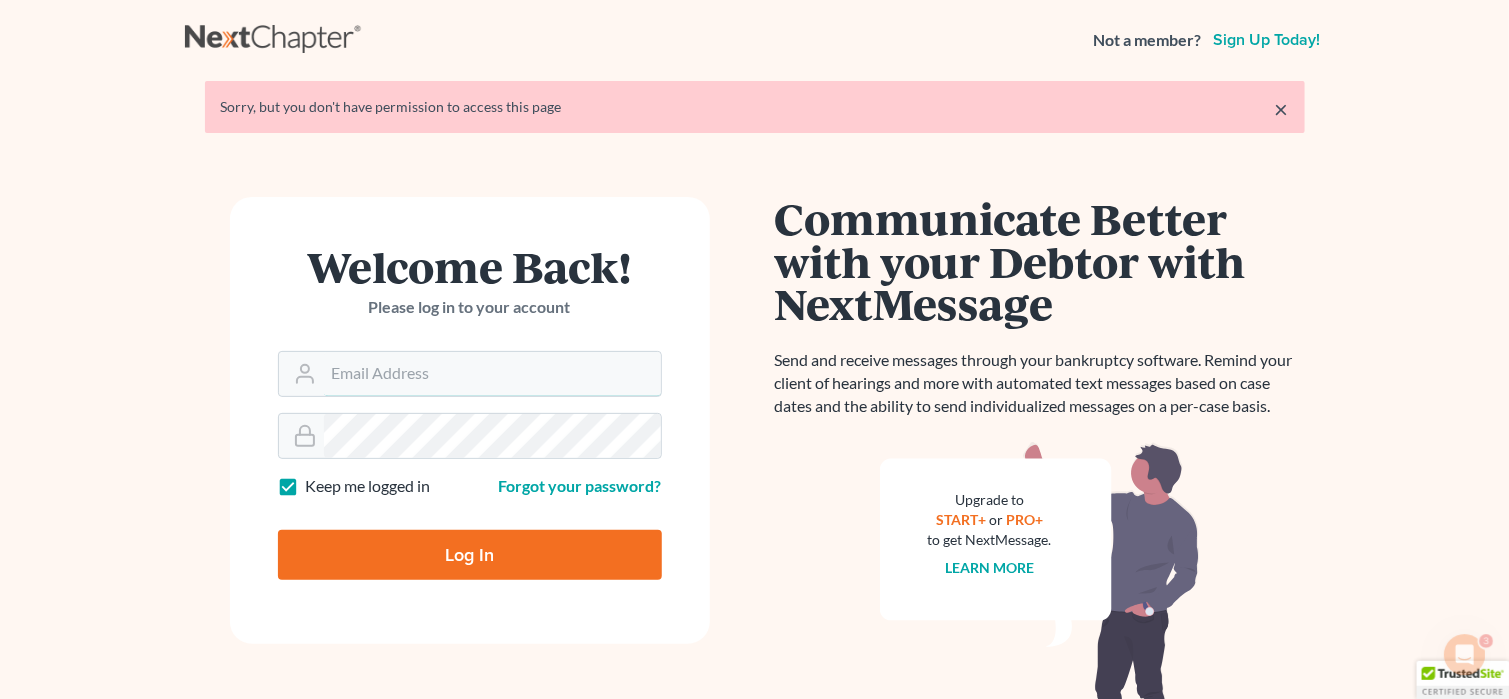 type on "[EMAIL]" 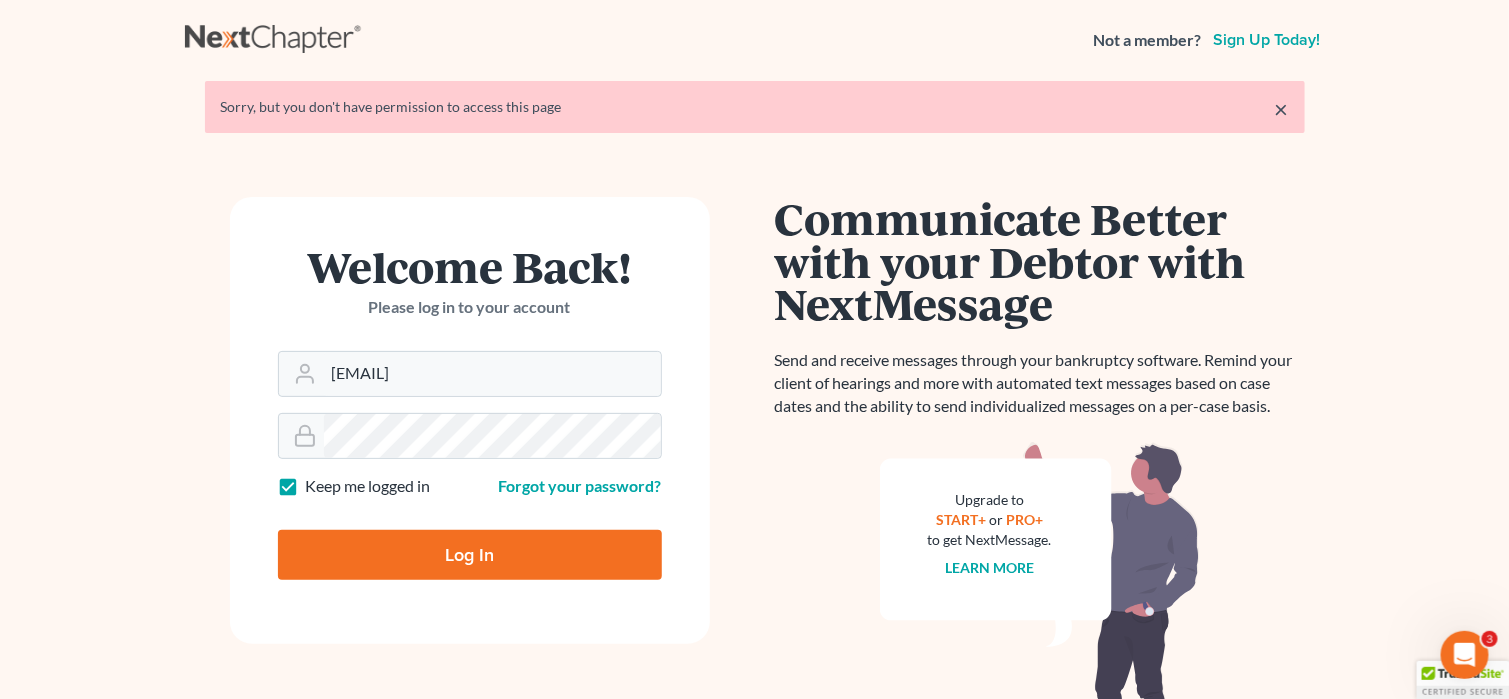 scroll, scrollTop: 0, scrollLeft: 0, axis: both 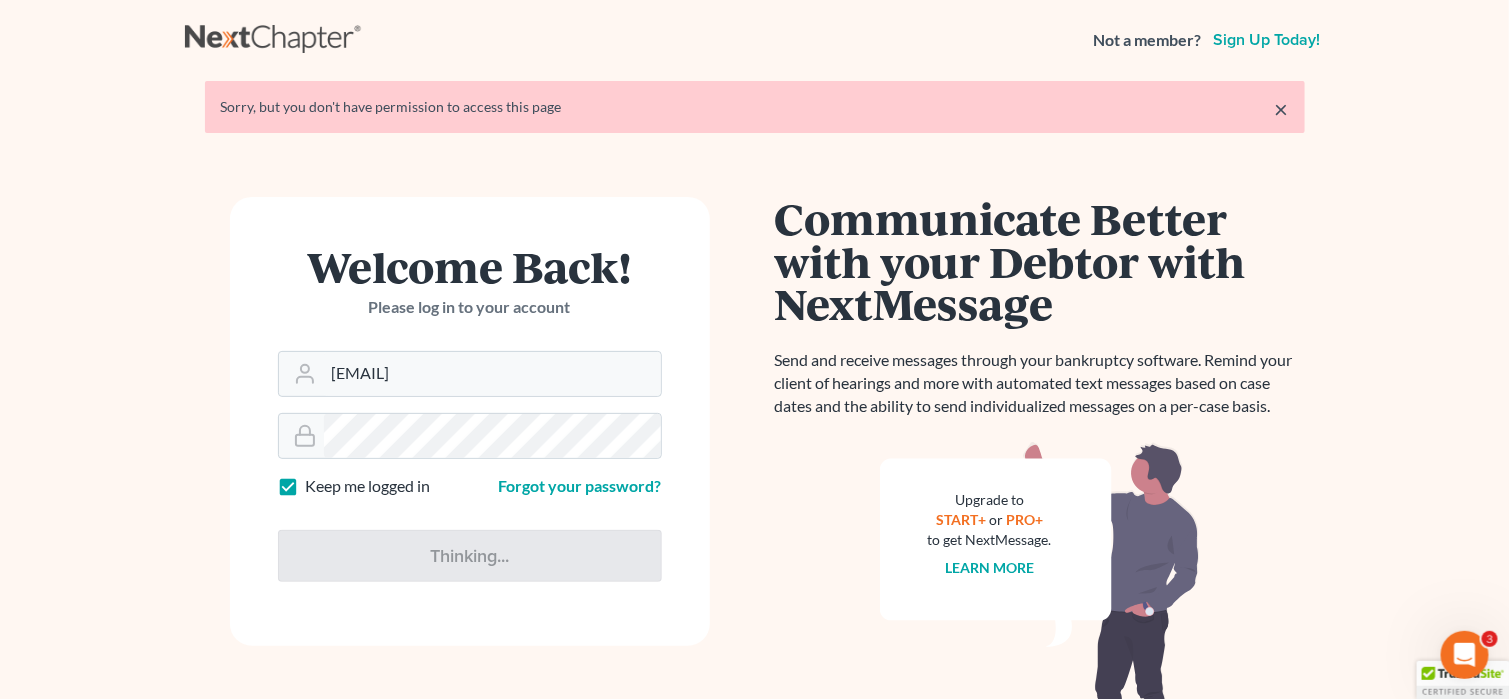 type on "Thinking..." 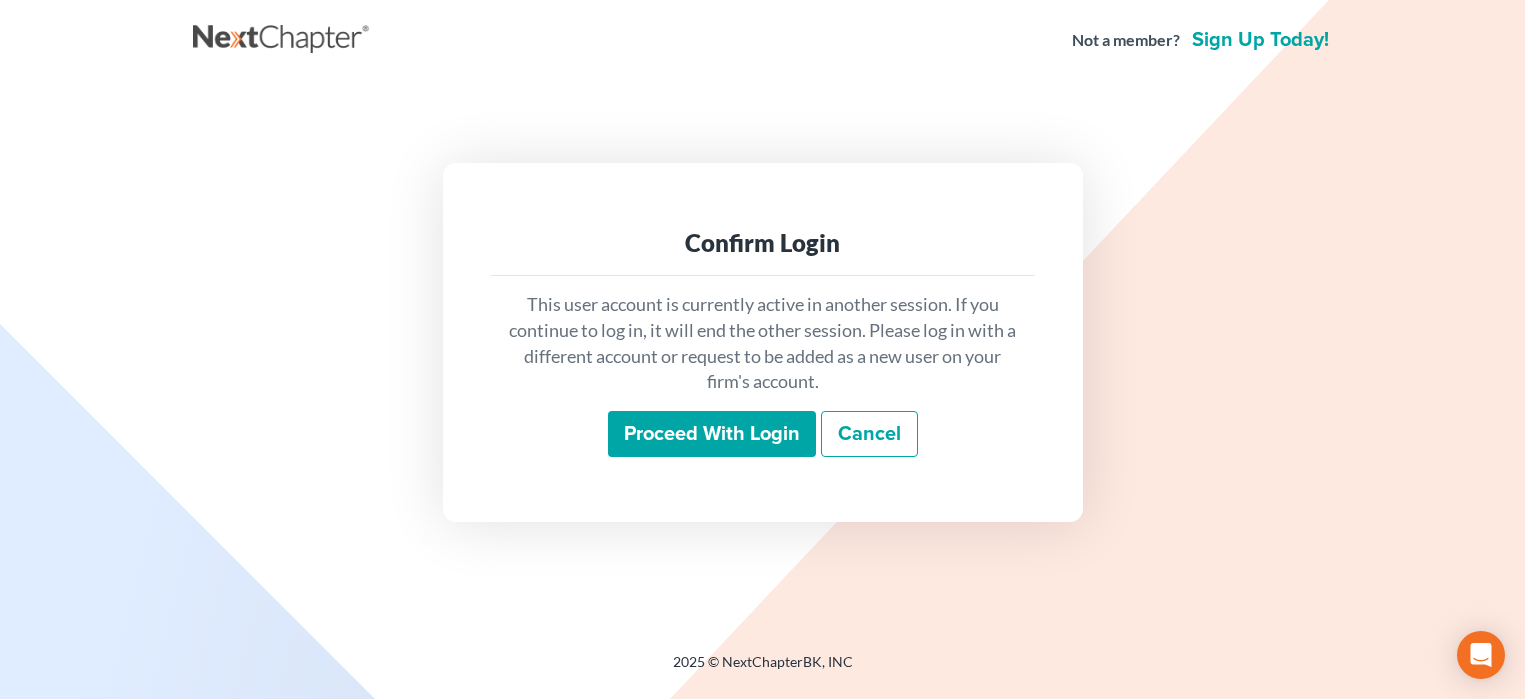 scroll, scrollTop: 0, scrollLeft: 0, axis: both 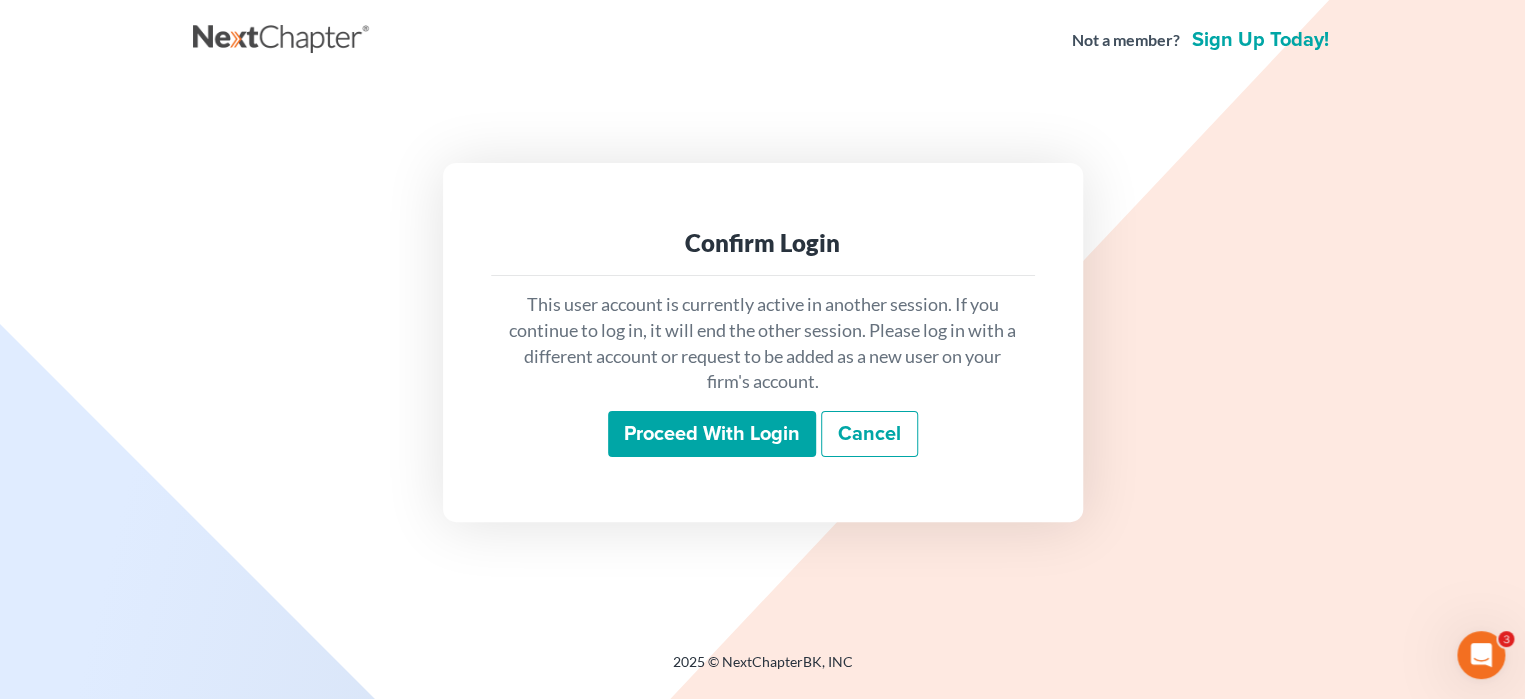 click on "Proceed with login" at bounding box center (712, 434) 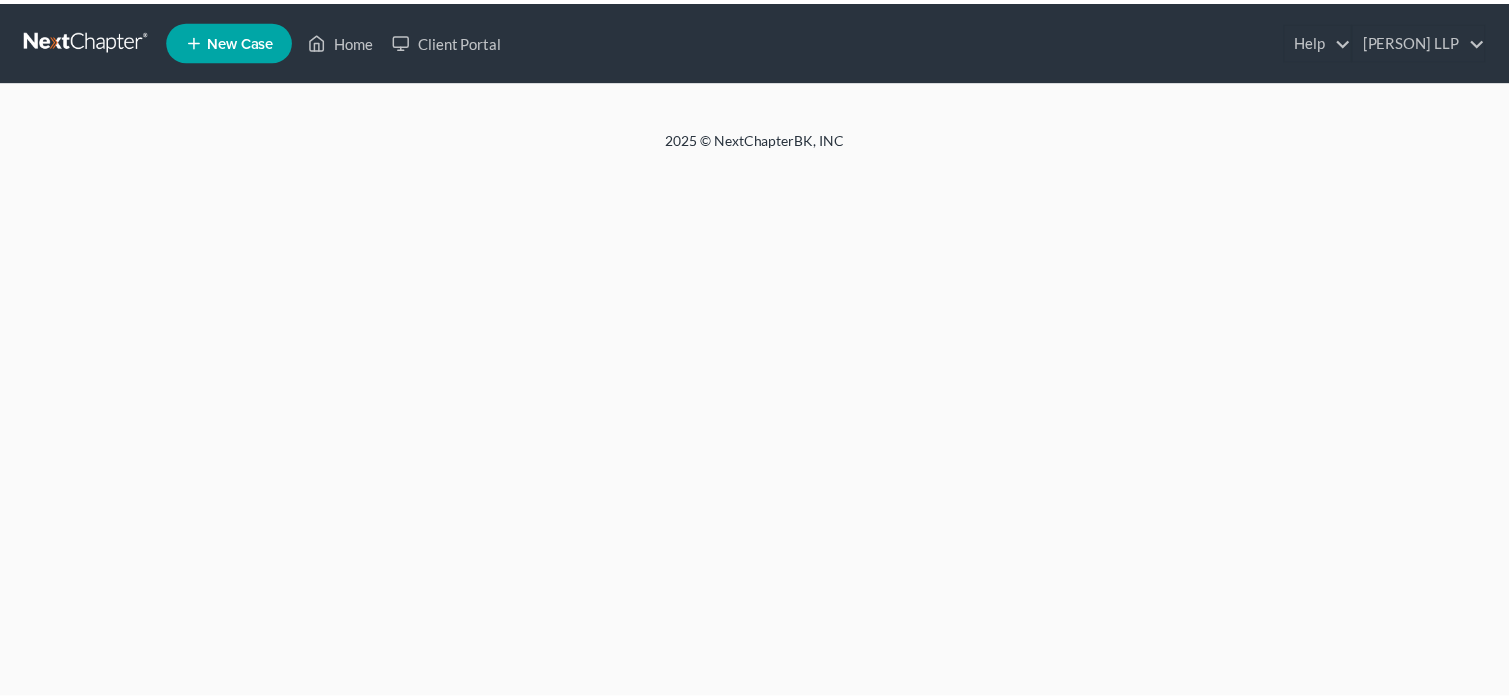 scroll, scrollTop: 0, scrollLeft: 0, axis: both 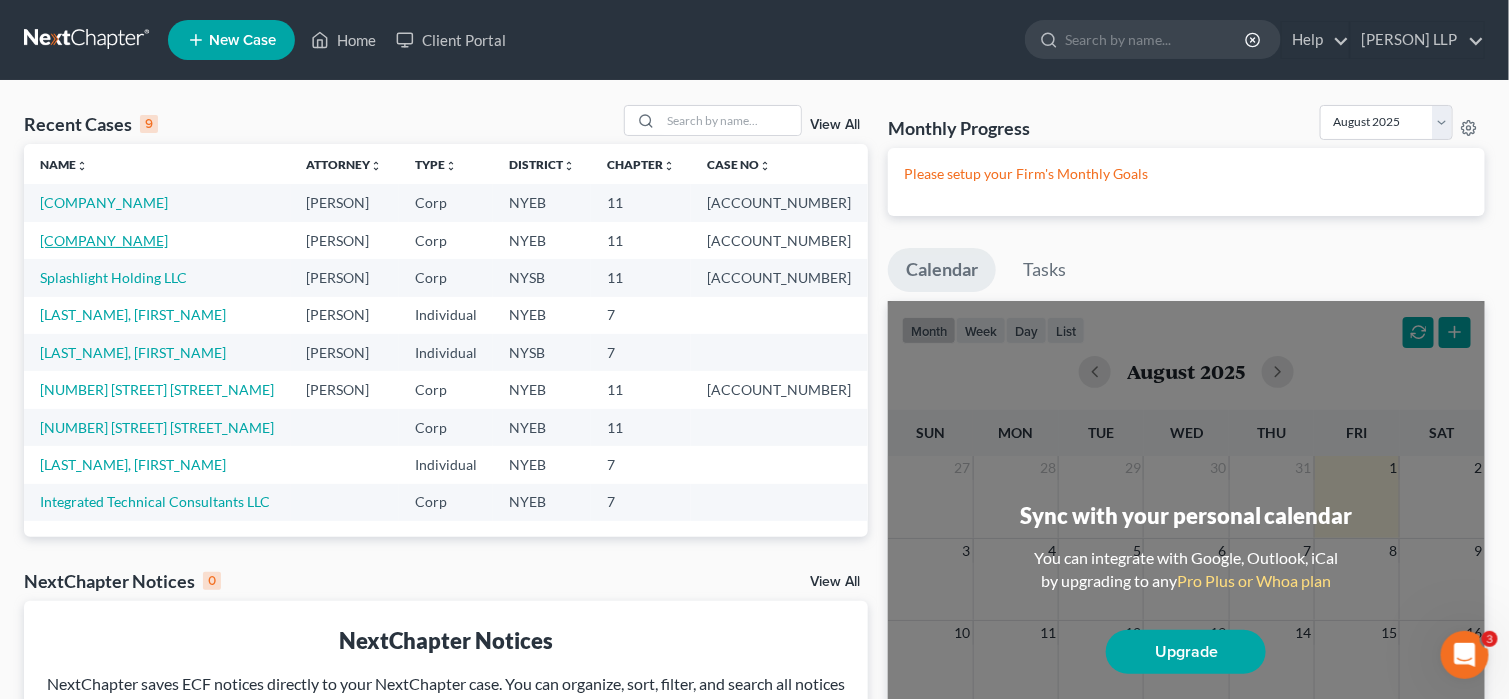 click on "[COMPANY_NAME]" at bounding box center [104, 240] 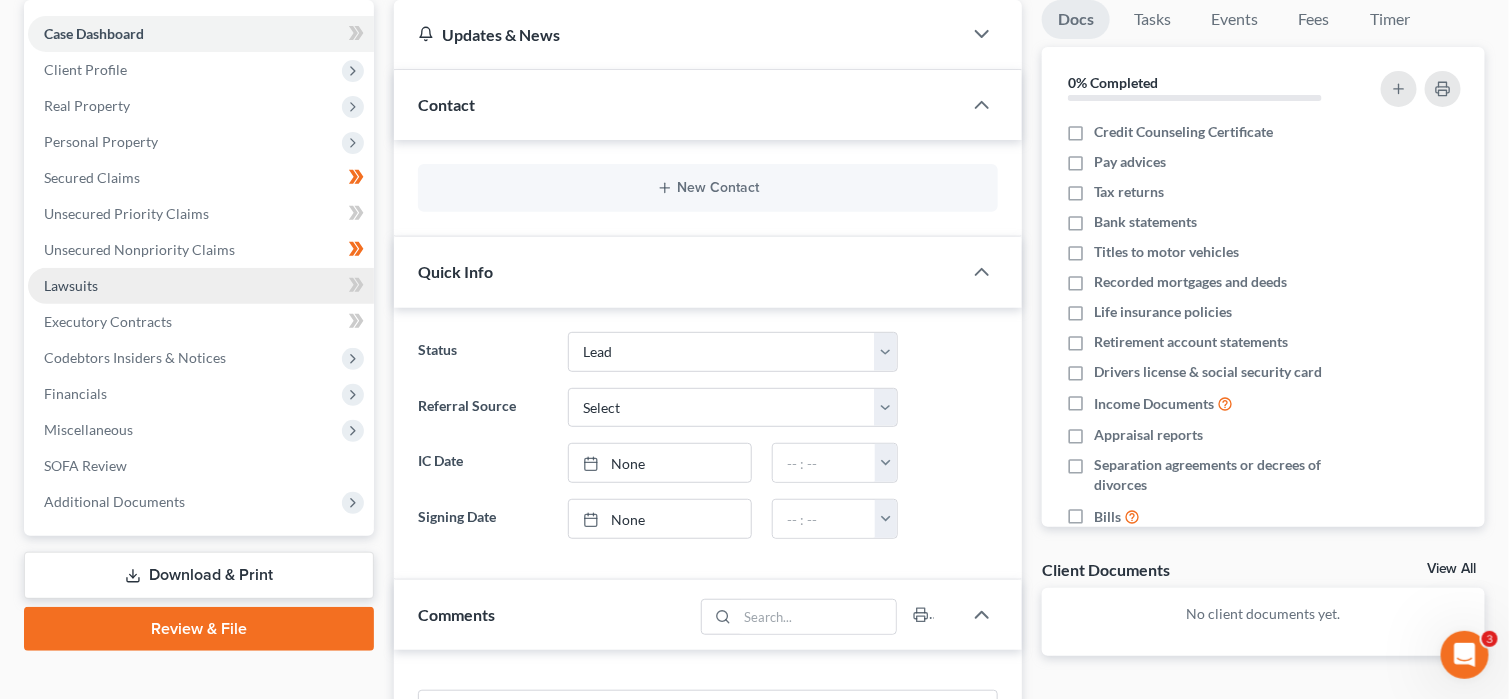 scroll, scrollTop: 200, scrollLeft: 0, axis: vertical 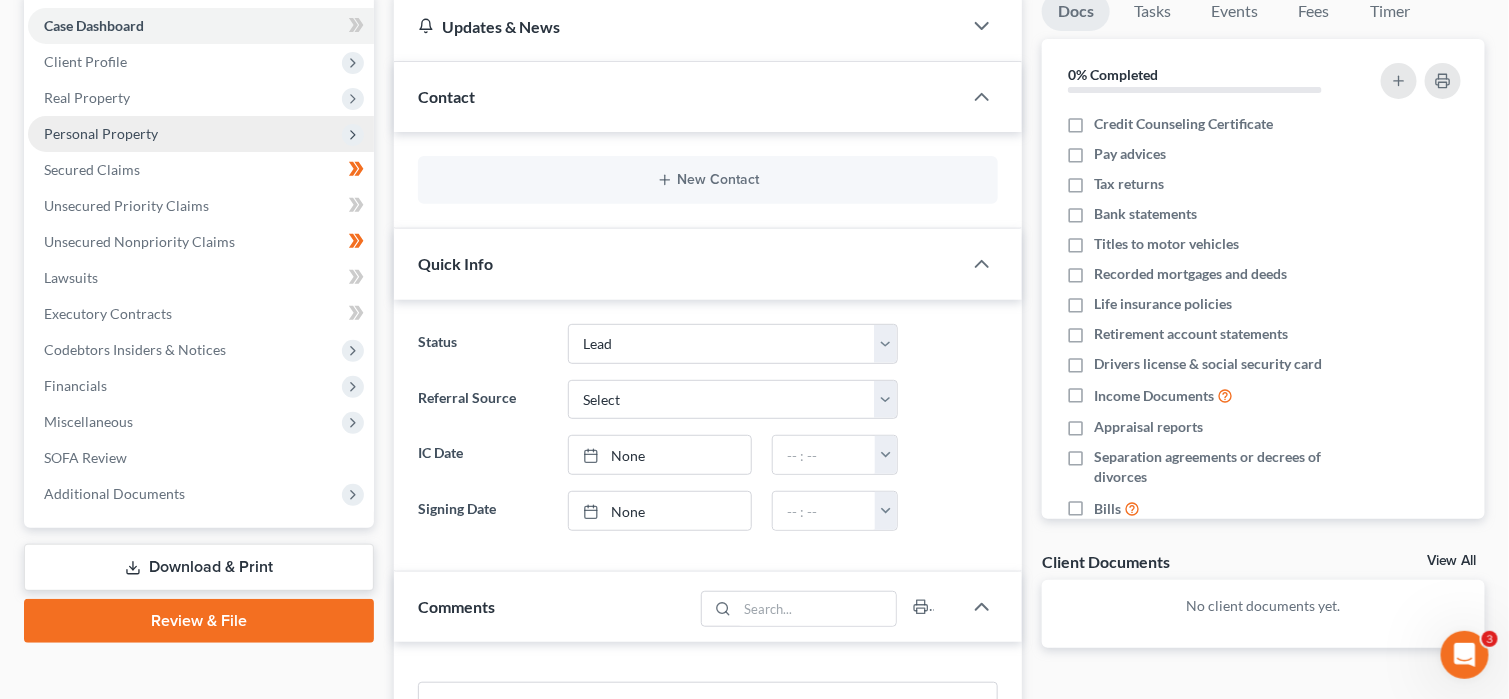 click 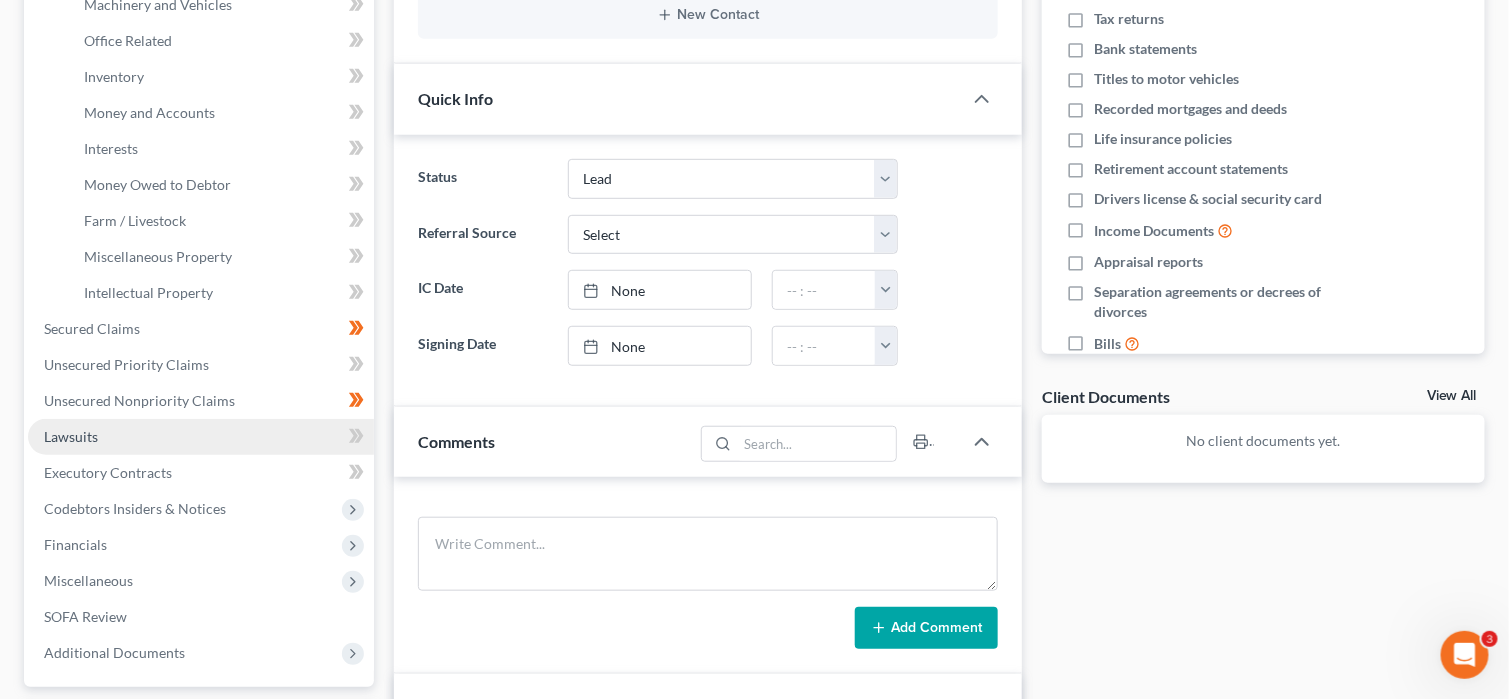 scroll, scrollTop: 400, scrollLeft: 0, axis: vertical 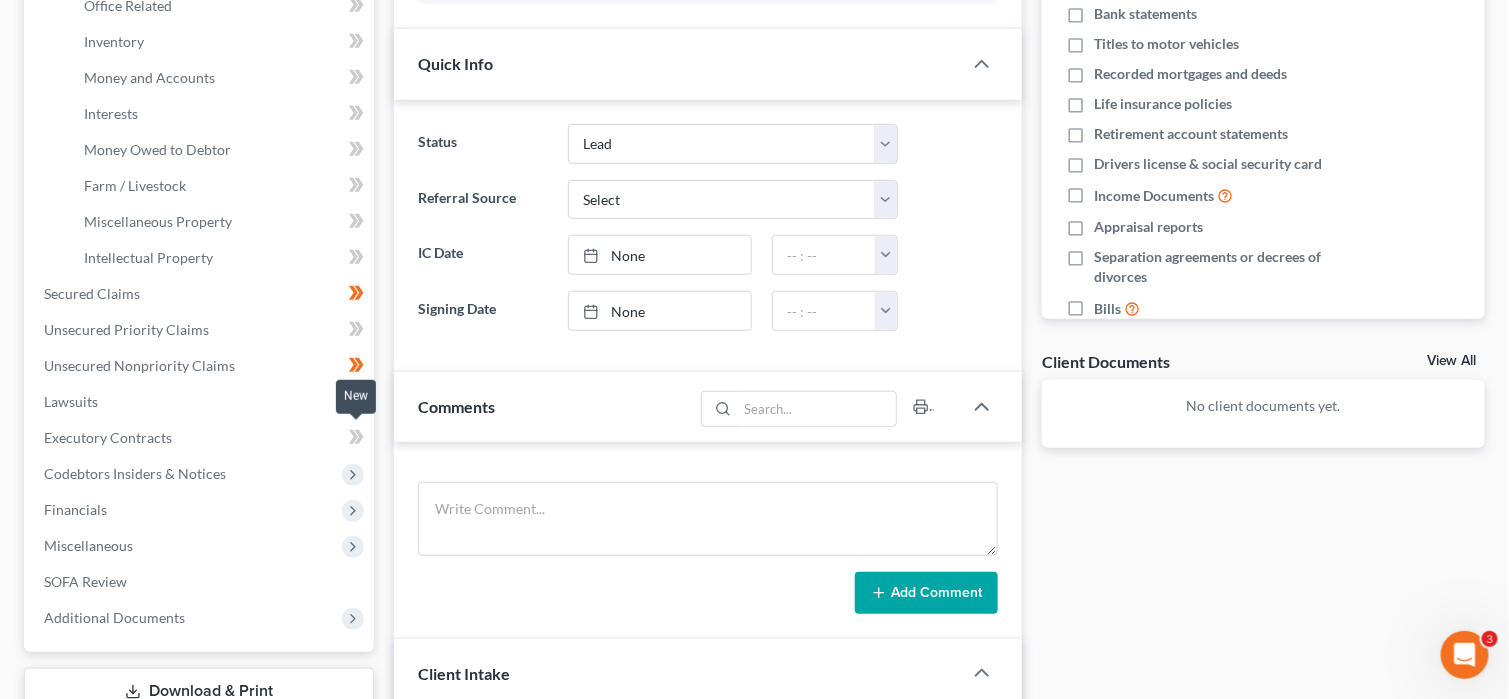 click at bounding box center (356, 440) 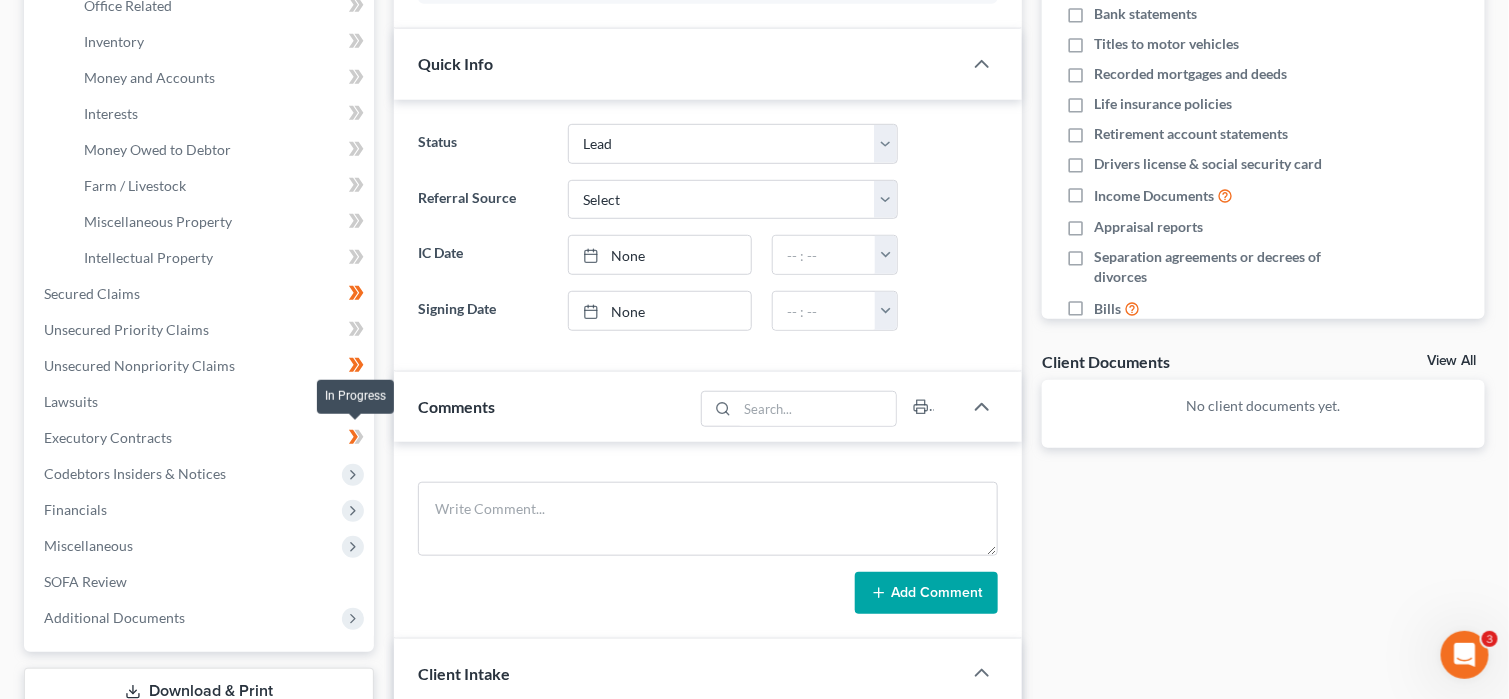click 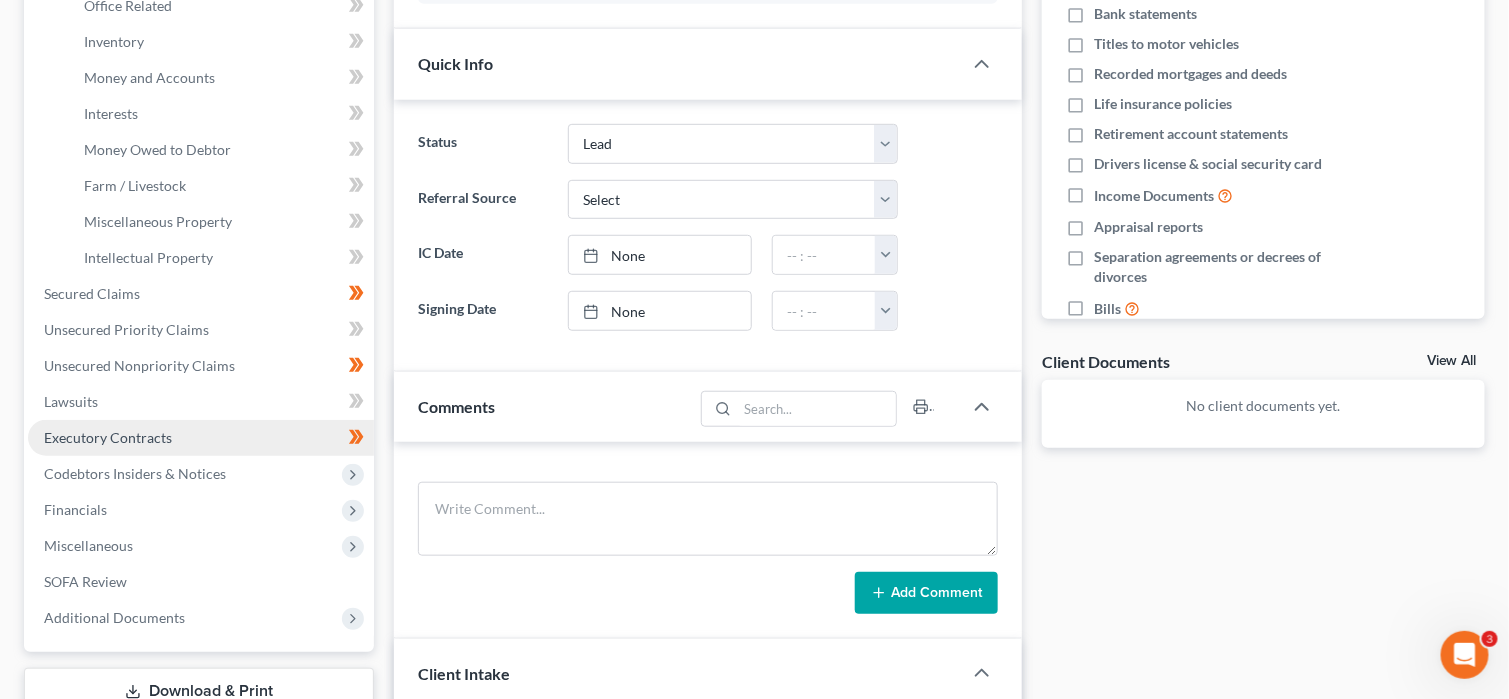 click on "Executory Contracts" at bounding box center [201, 438] 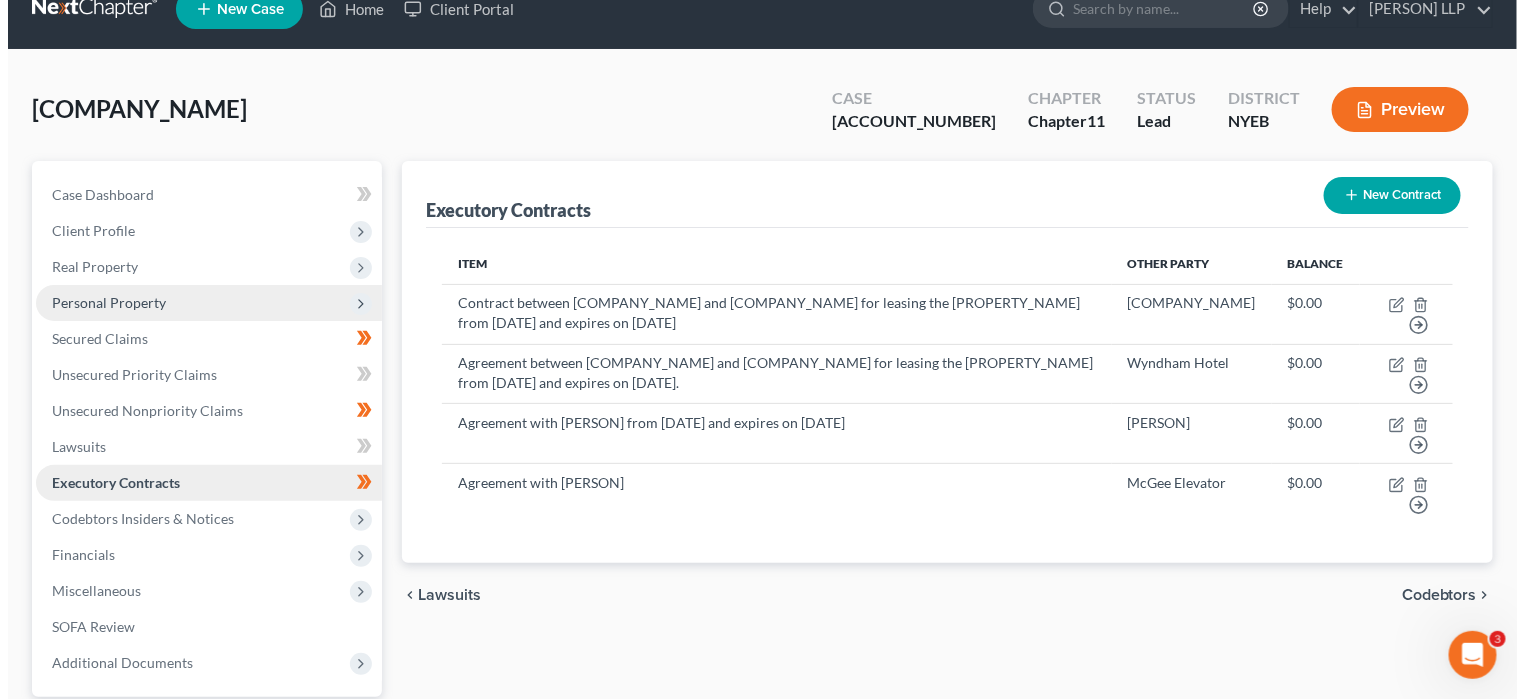 scroll, scrollTop: 0, scrollLeft: 0, axis: both 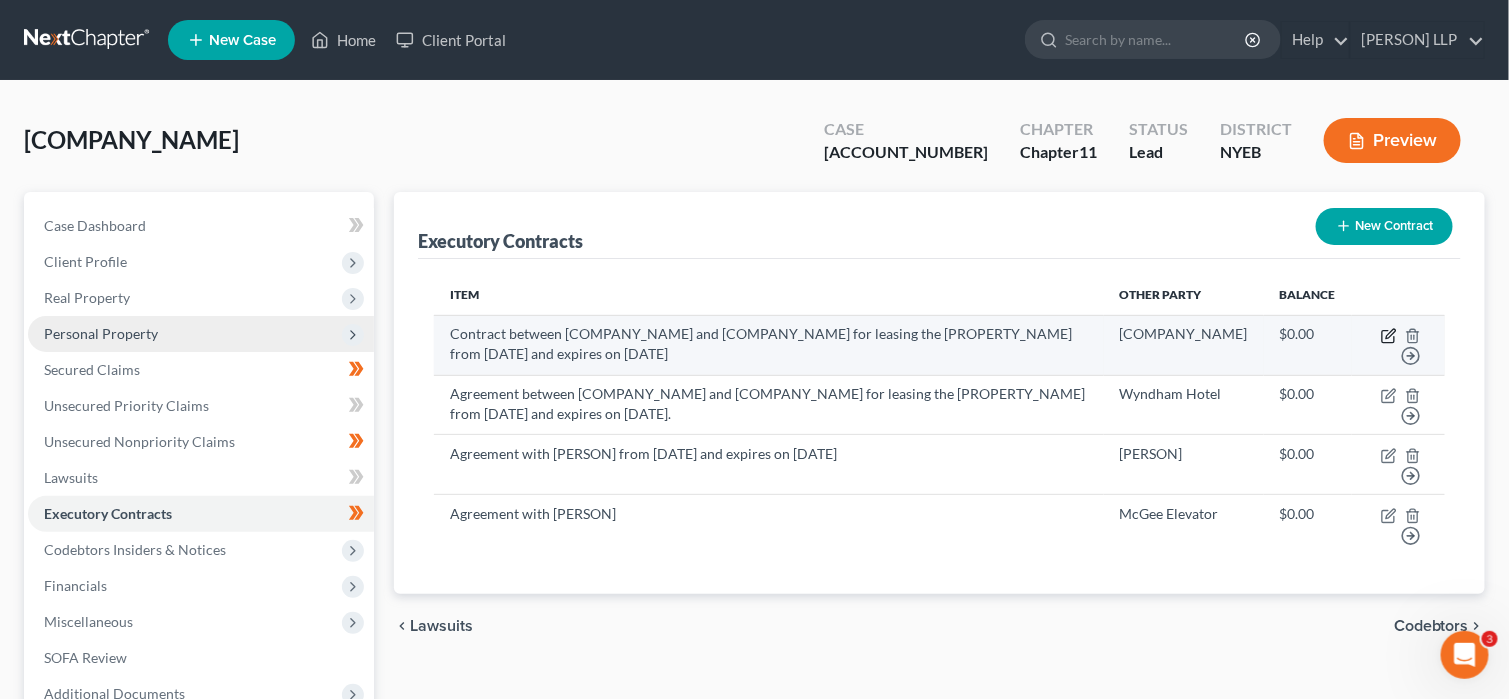 click 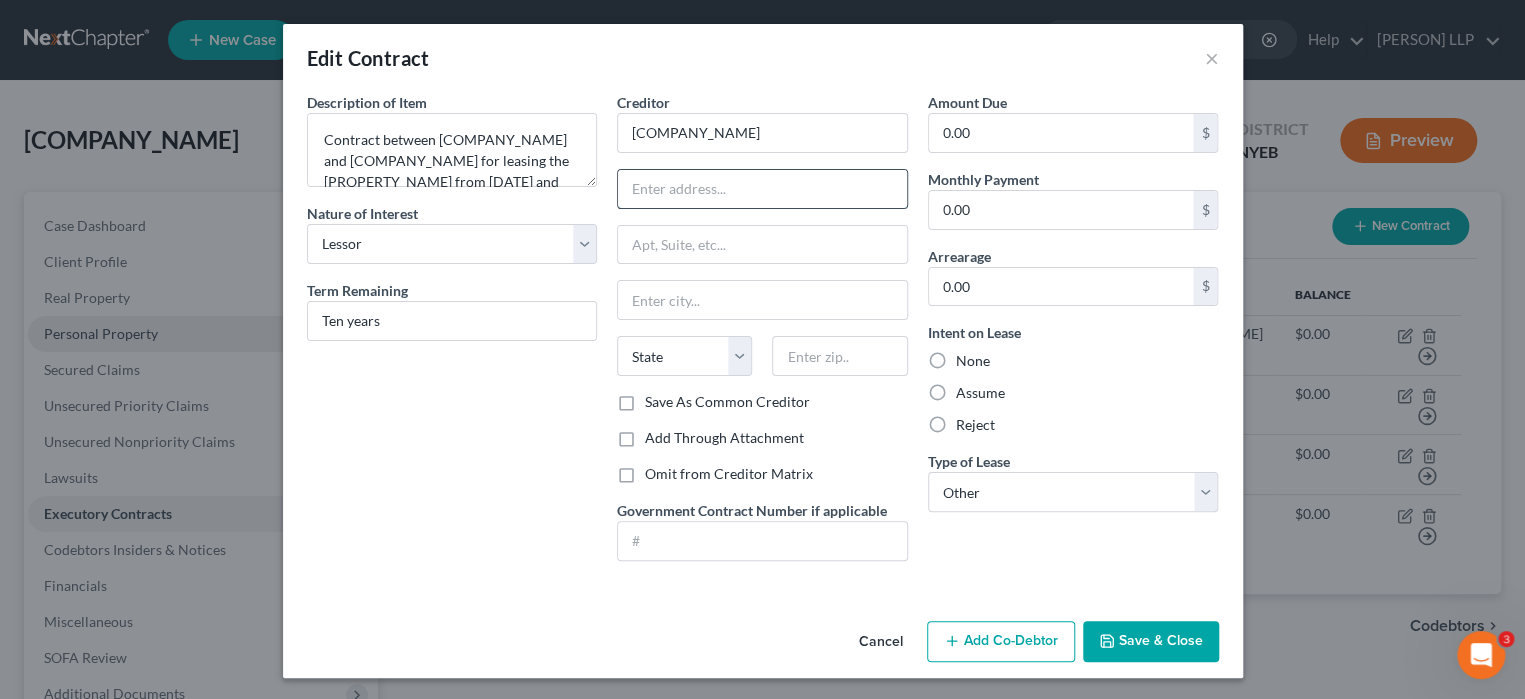 click at bounding box center [762, 189] 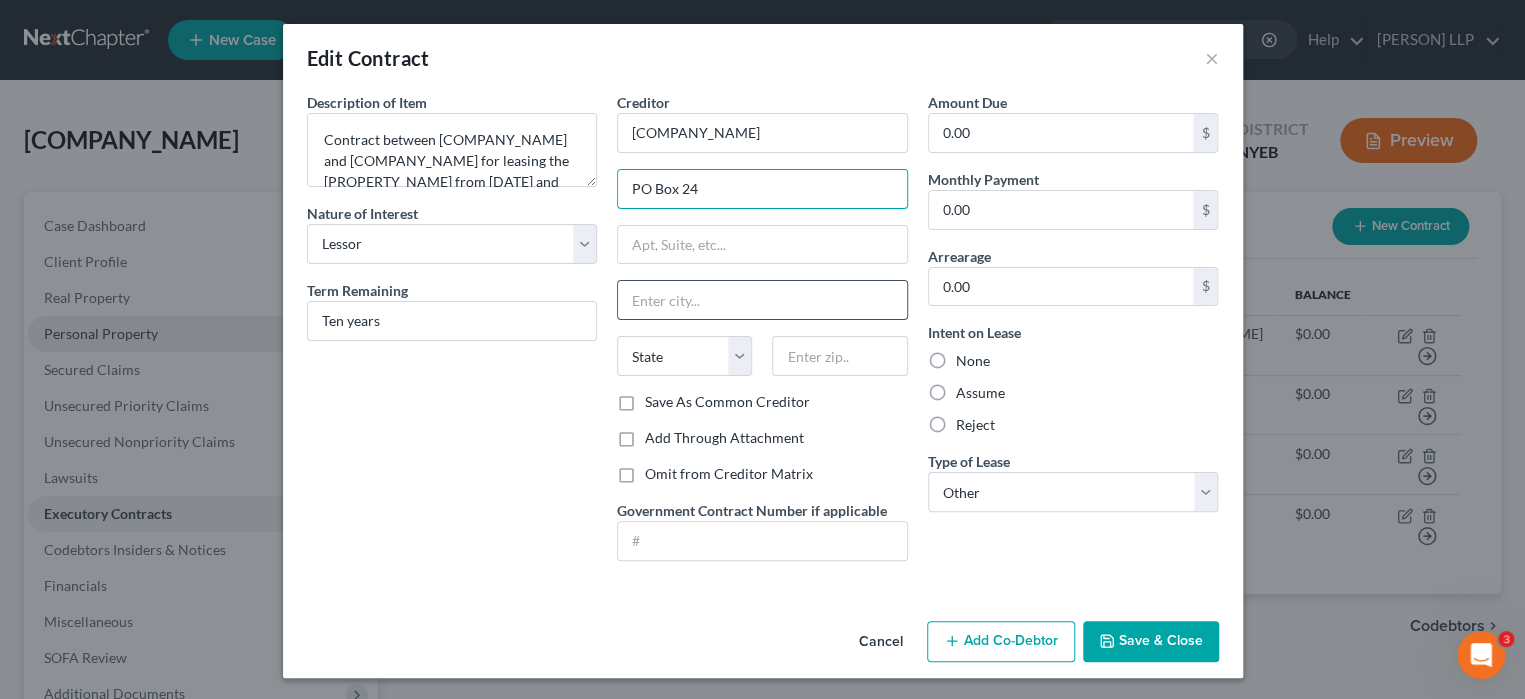type on "PO Box 24" 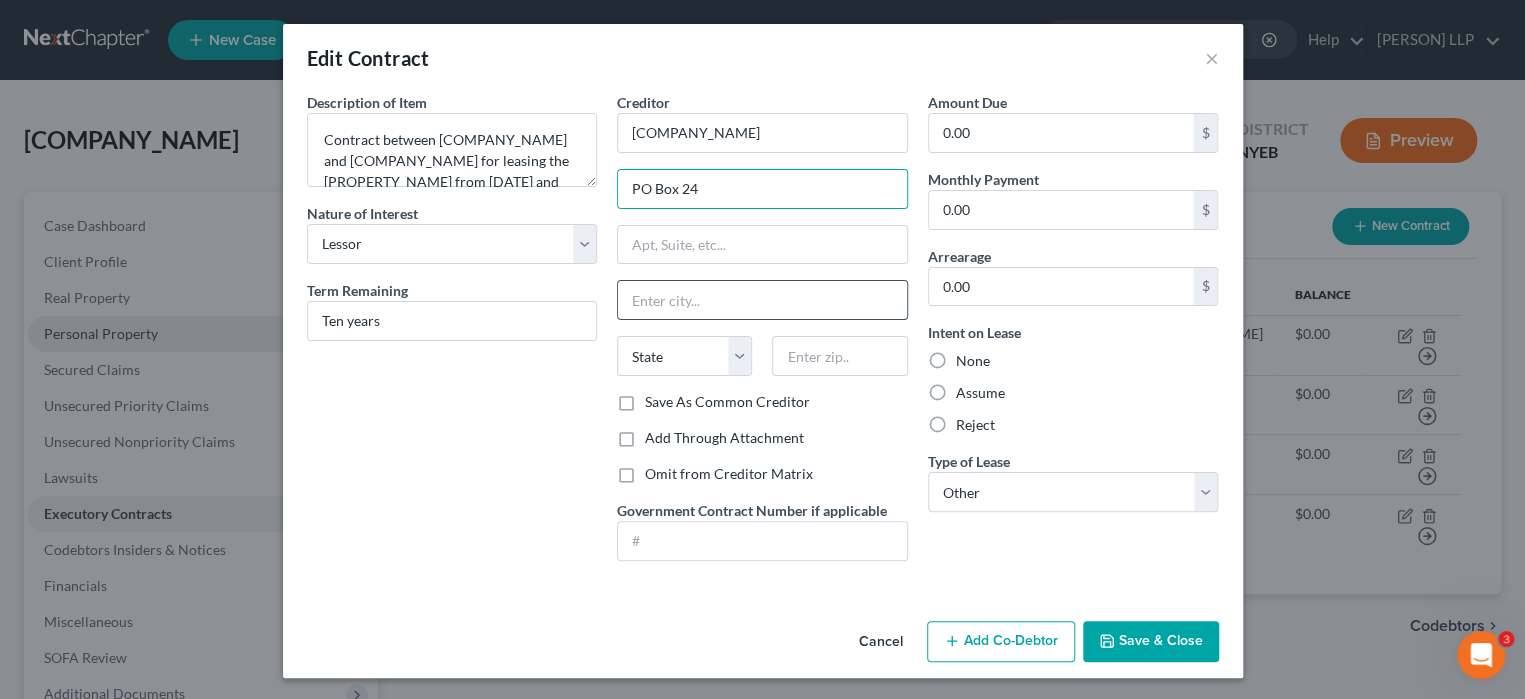 click at bounding box center (762, 300) 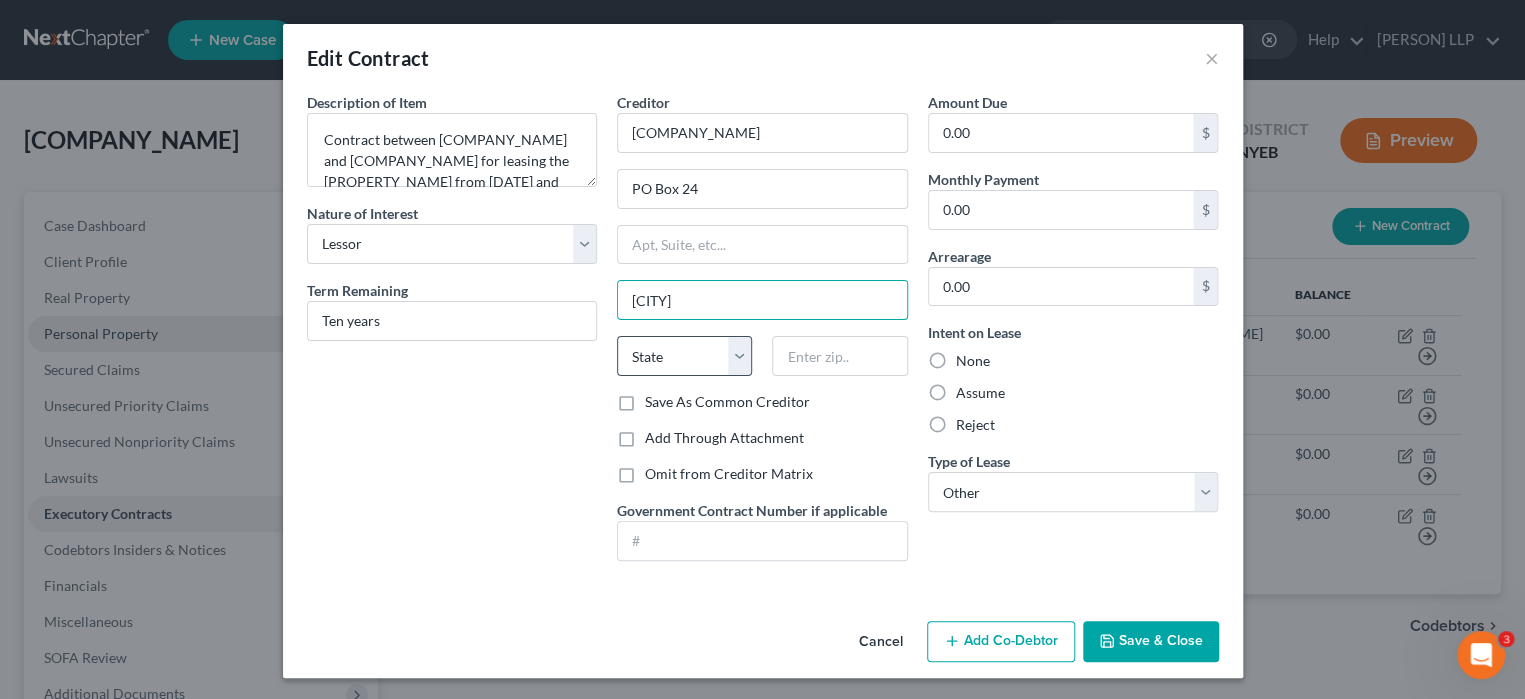type on "[CITY]" 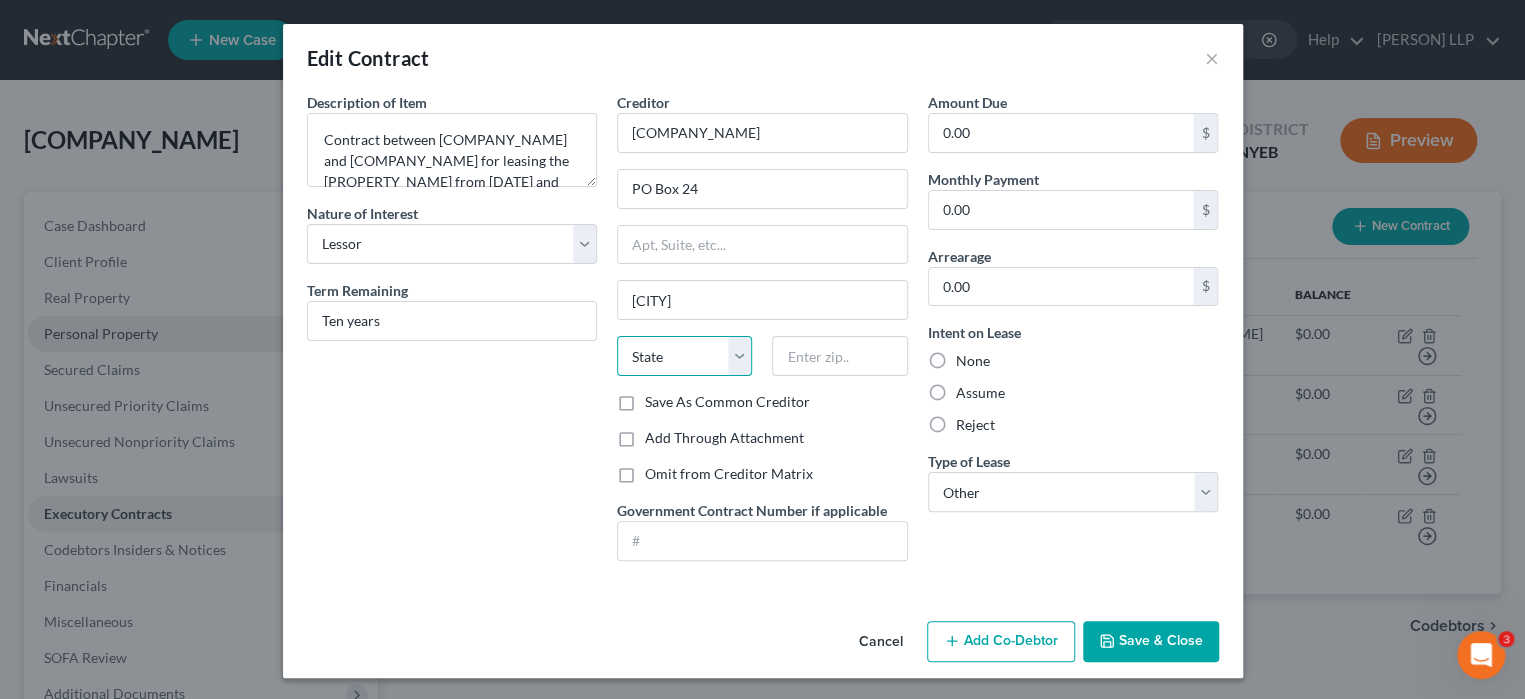 click on "State AL AK AR AZ CA CO CT DE DC FL GA GU HI ID IL IN IA KS KY LA ME MD MA MI MN MS MO MT NC ND NE NV NH NJ NM NY OH OK OR PA PR RI SC SD TN TX UT VI VA VT WA WV WI WY" at bounding box center (684, 356) 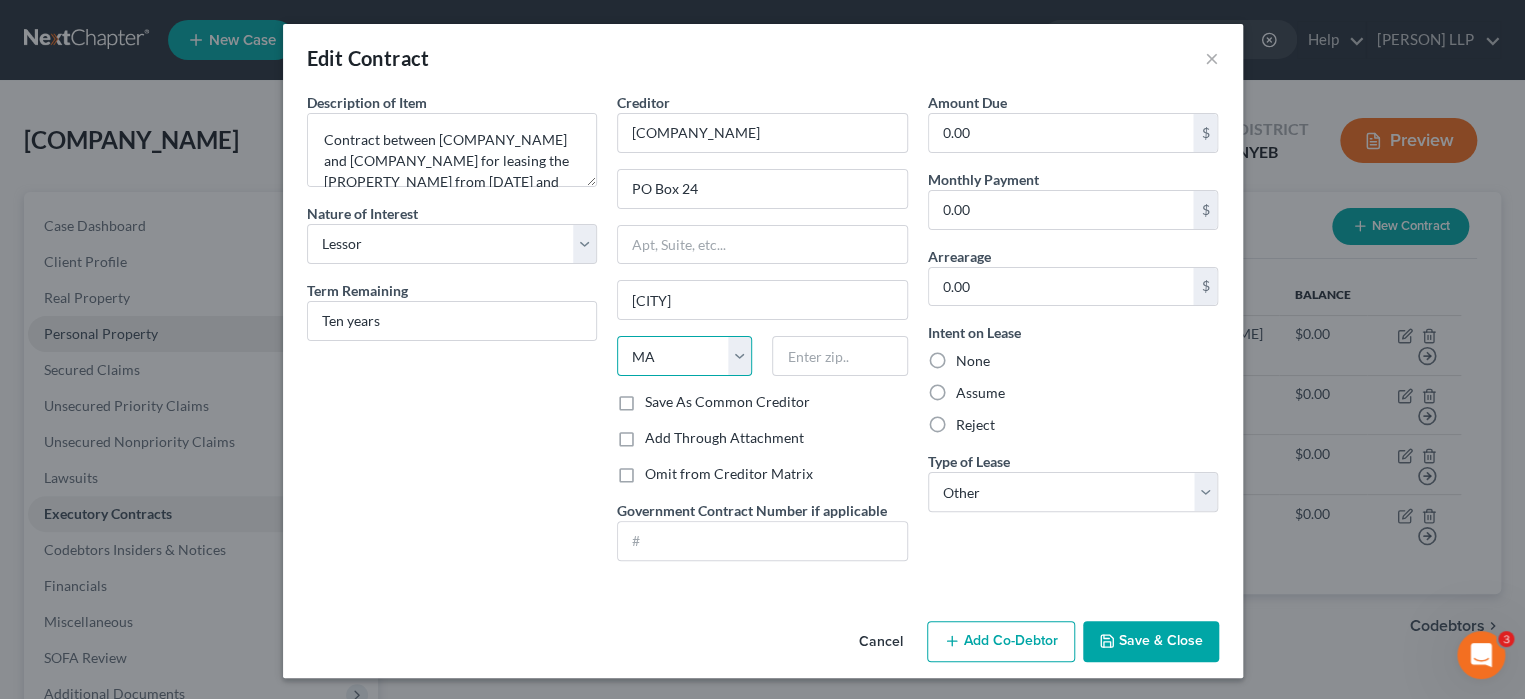 click on "State AL AK AR AZ CA CO CT DE DC FL GA GU HI ID IL IN IA KS KY LA ME MD MA MI MN MS MO MT NC ND NE NV NH NJ NM NY OH OK OR PA PR RI SC SD TN TX UT VI VA VT WA WV WI WY" at bounding box center [684, 356] 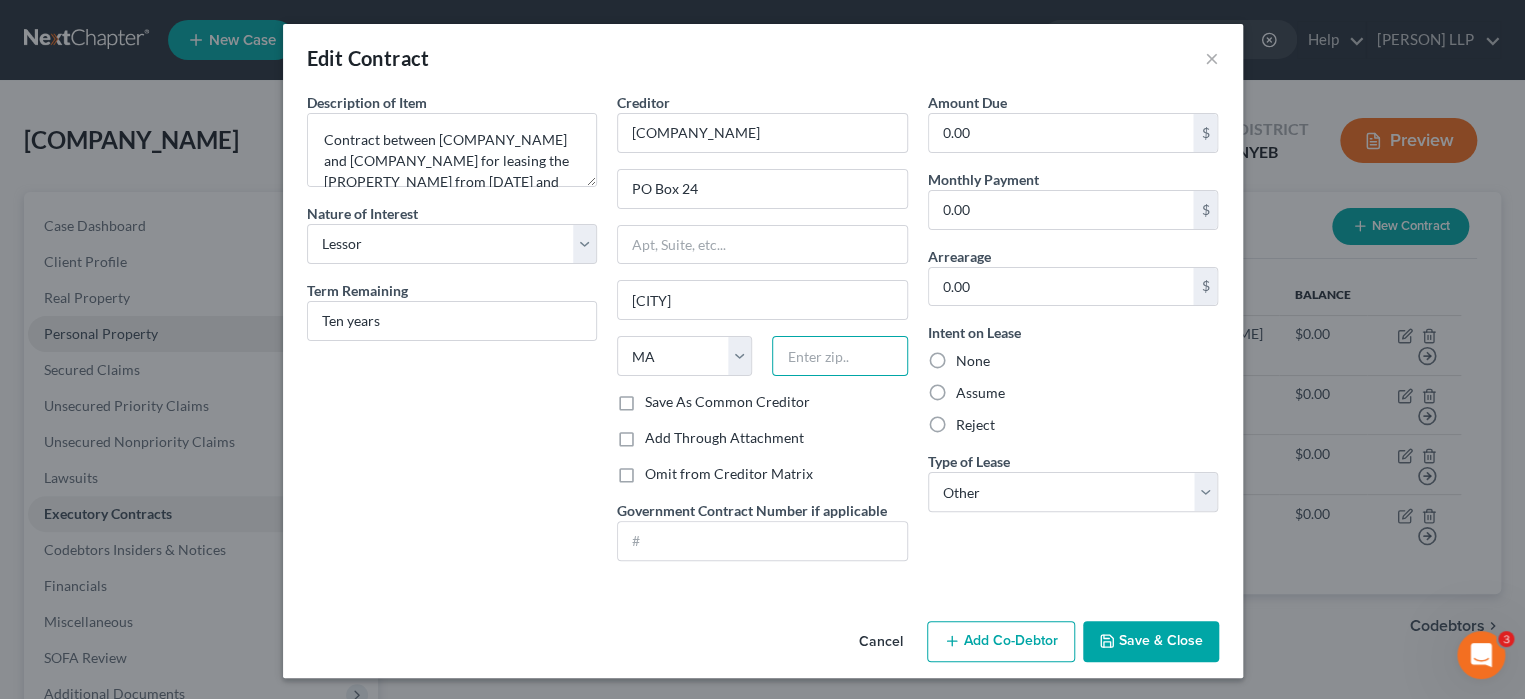 drag, startPoint x: 807, startPoint y: 355, endPoint x: 803, endPoint y: 367, distance: 12.649111 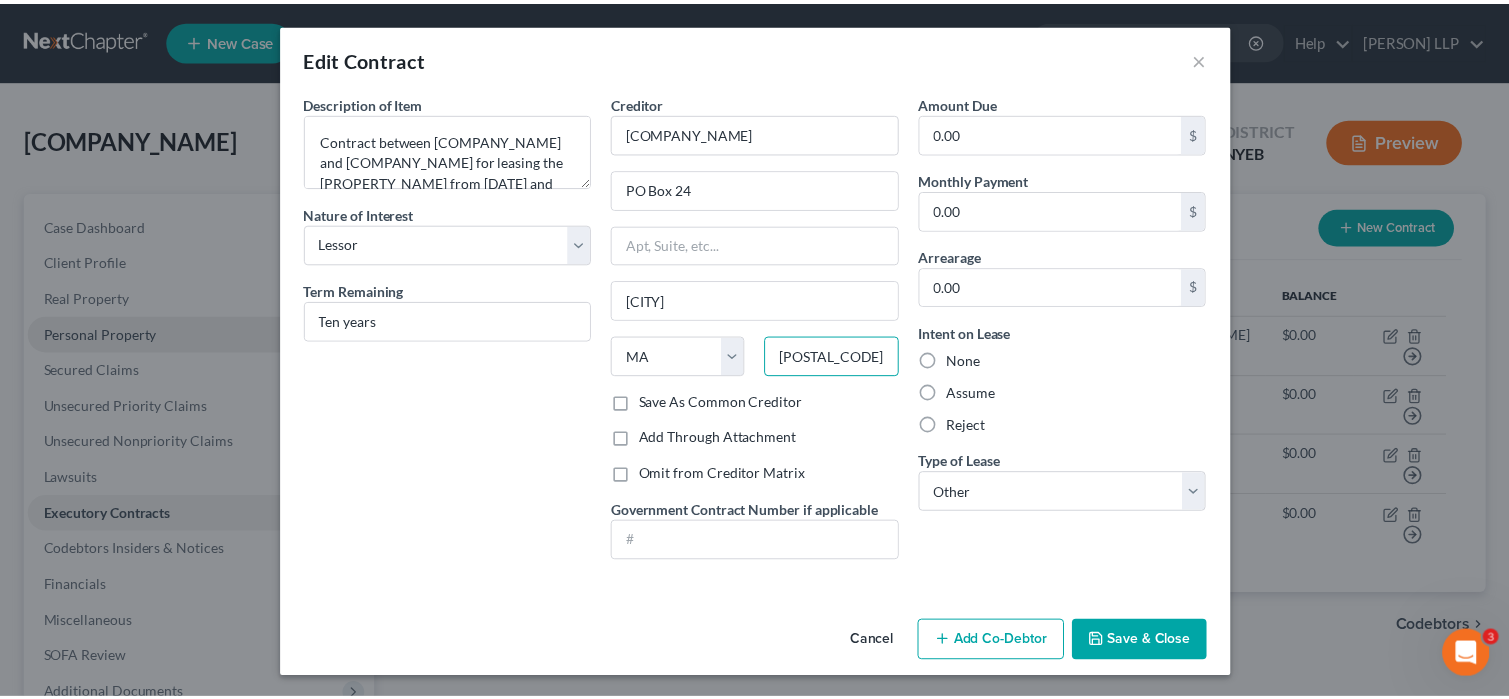 scroll, scrollTop: 0, scrollLeft: 0, axis: both 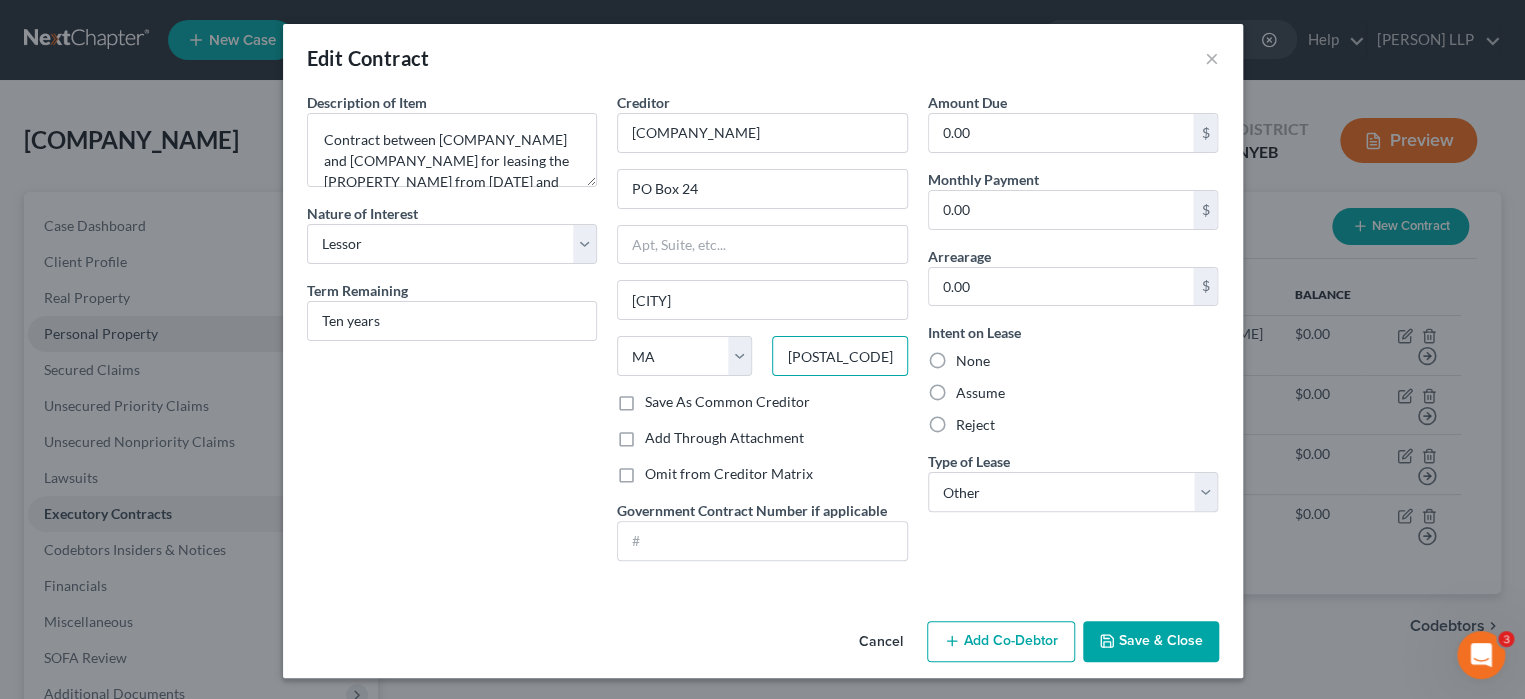type on "[POSTAL_CODE]" 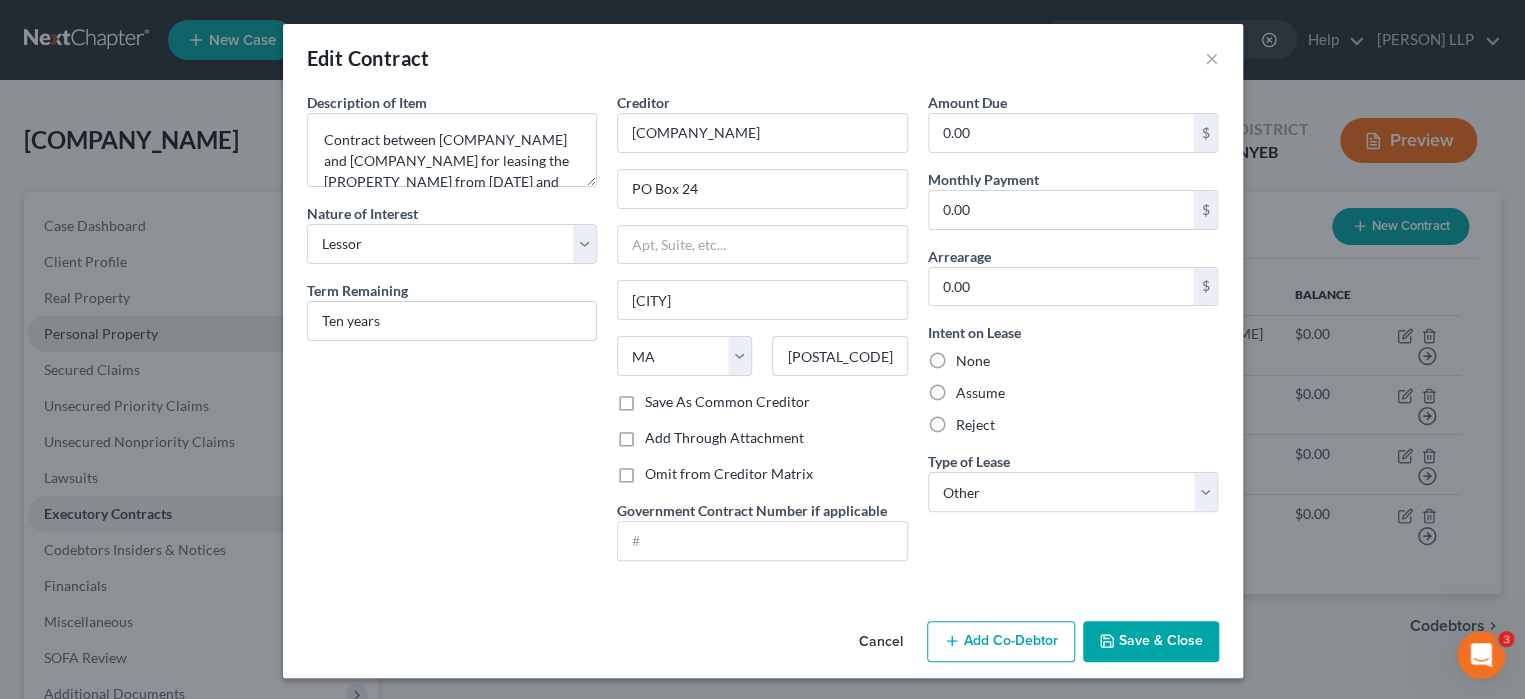 click on "Save & Close" at bounding box center [1151, 642] 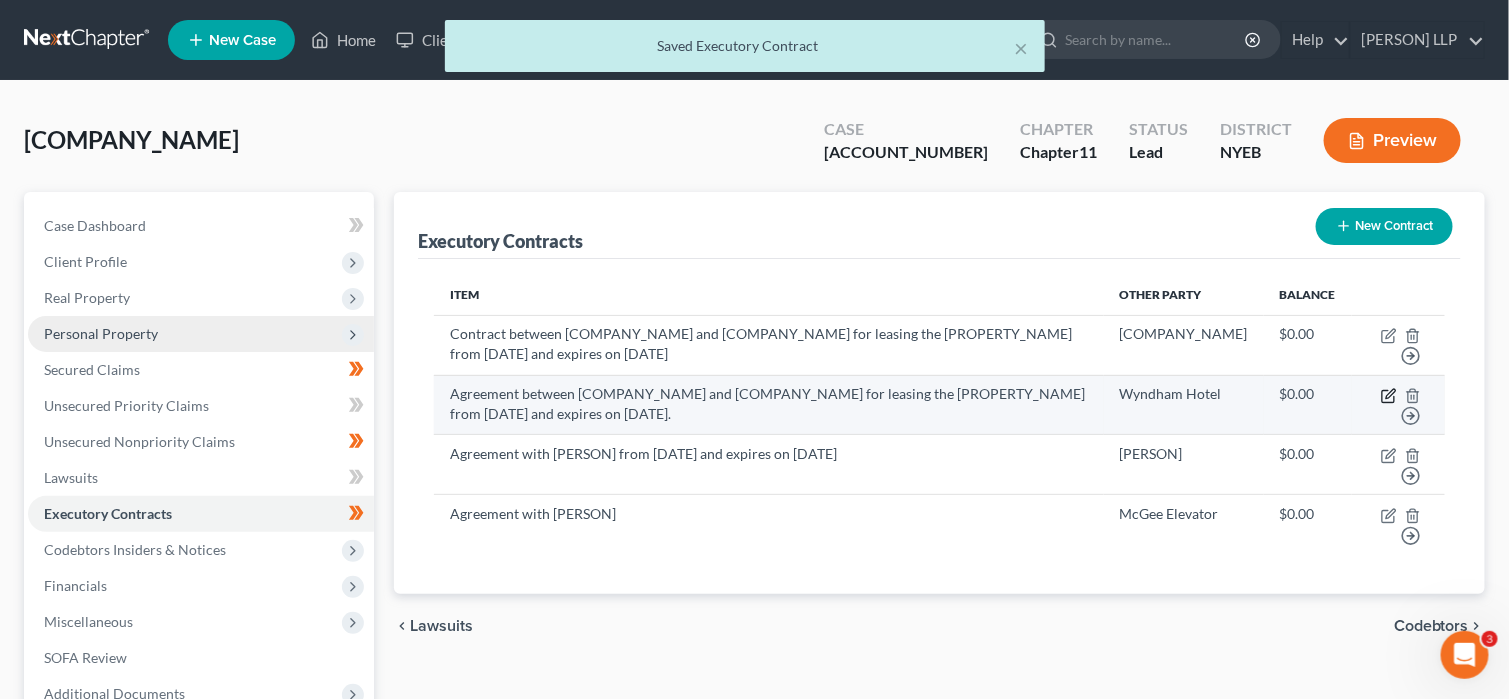 click 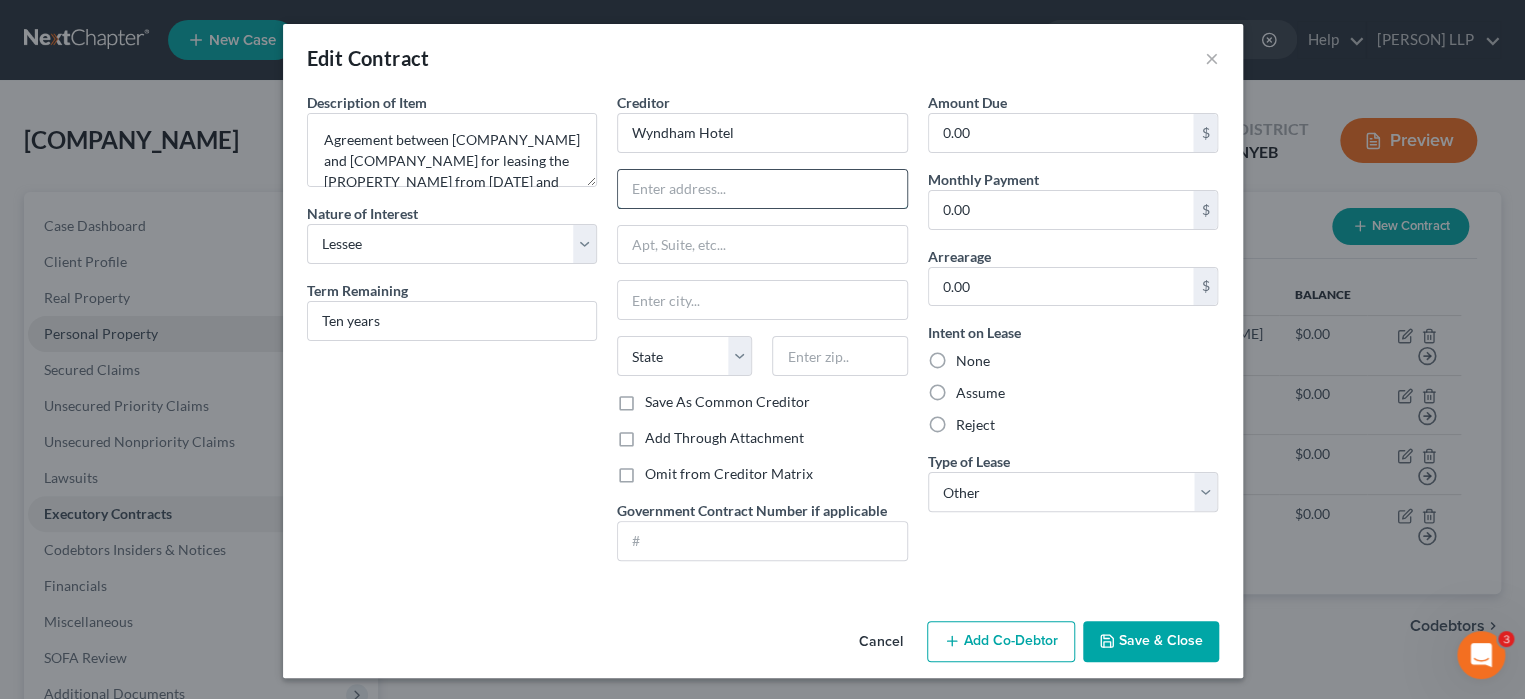click at bounding box center (762, 189) 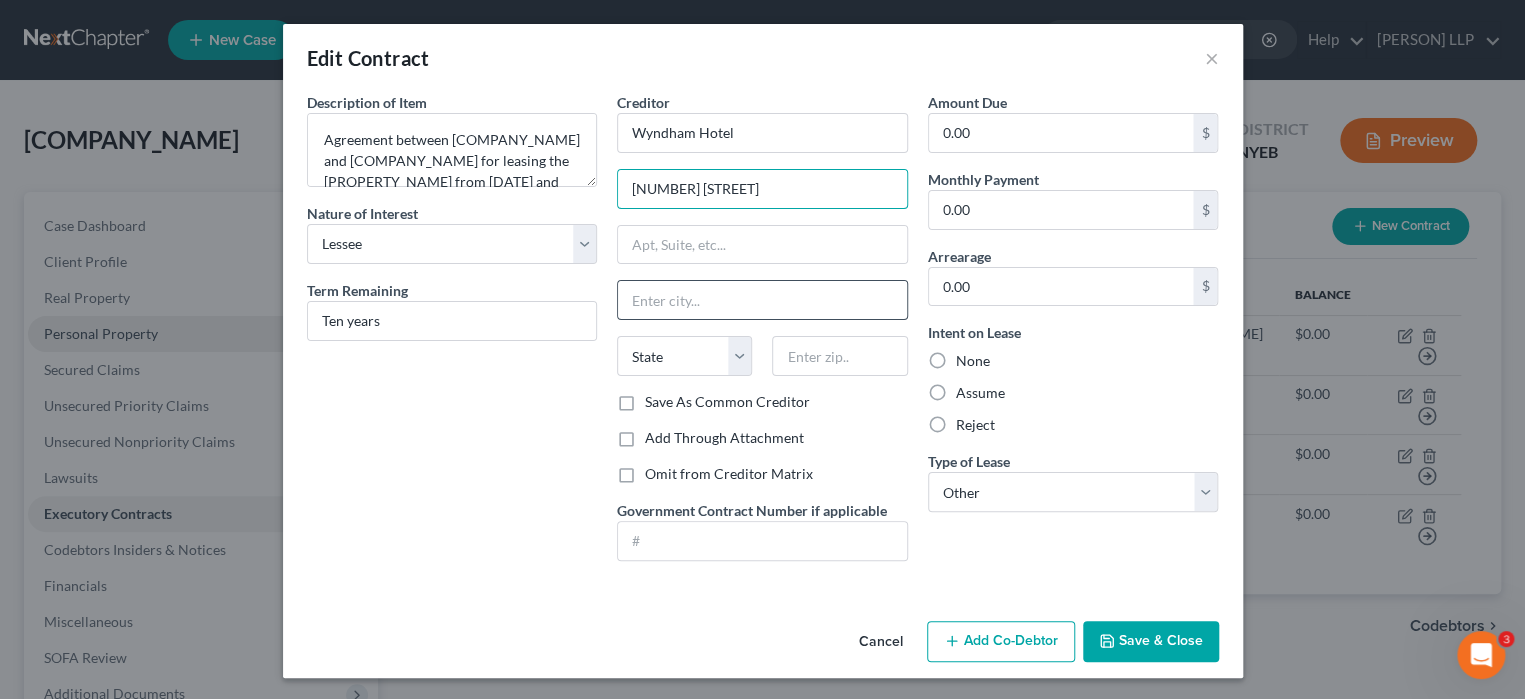 type on "[NUMBER] [STREET]" 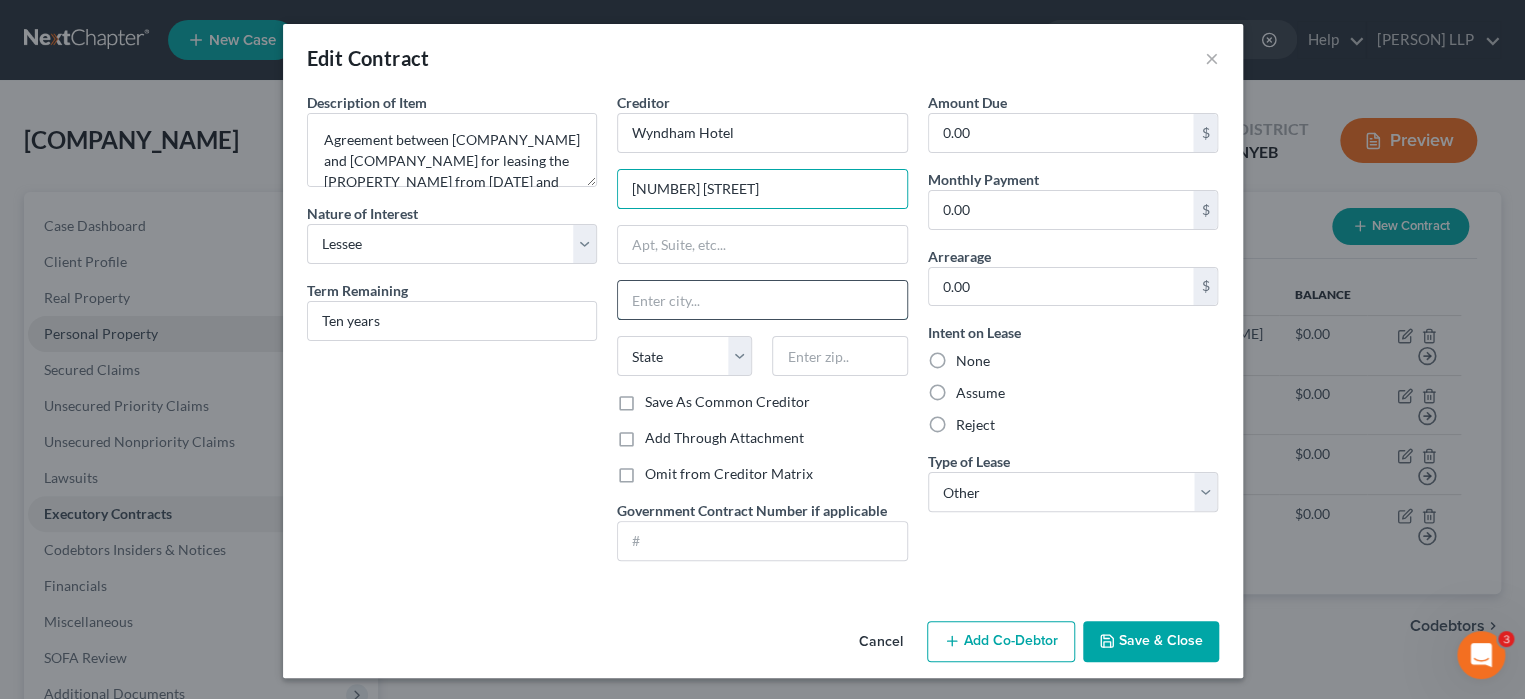 click at bounding box center [762, 300] 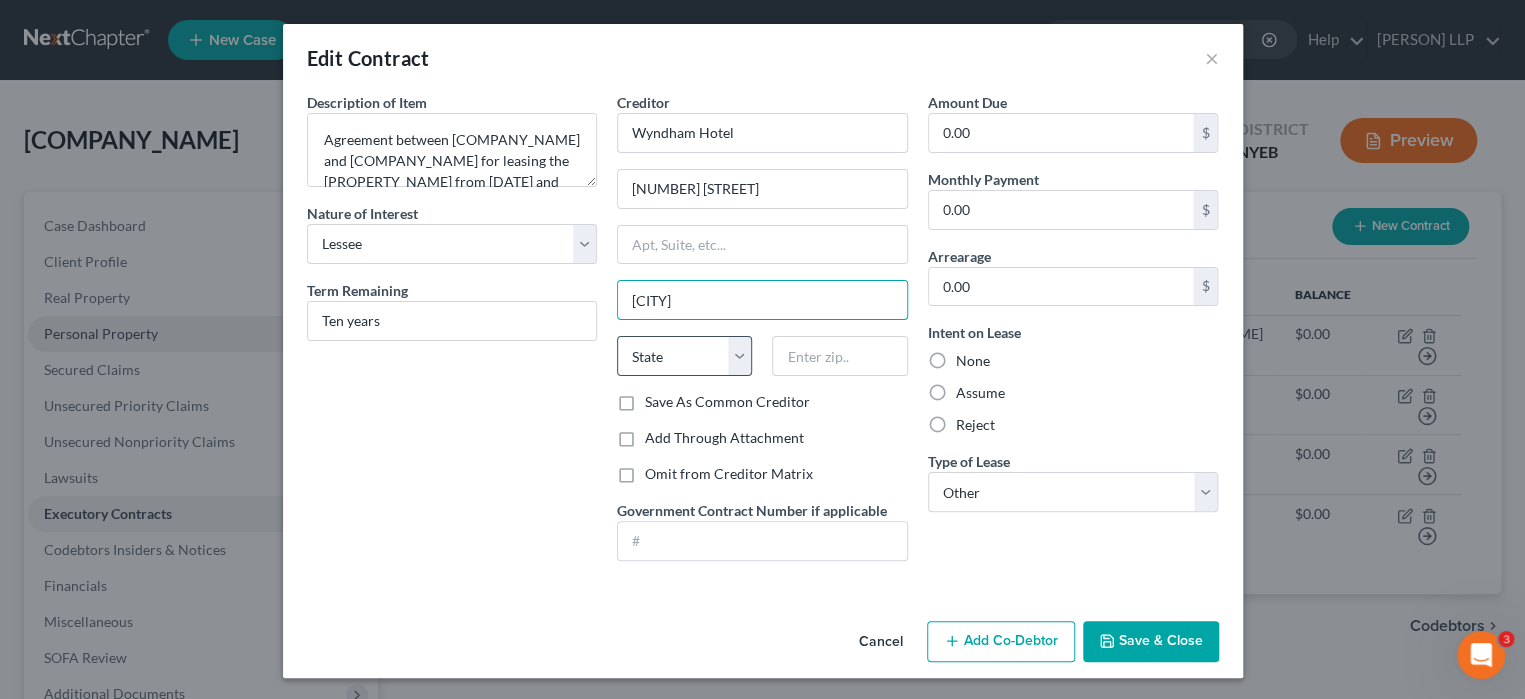 type on "[CITY]" 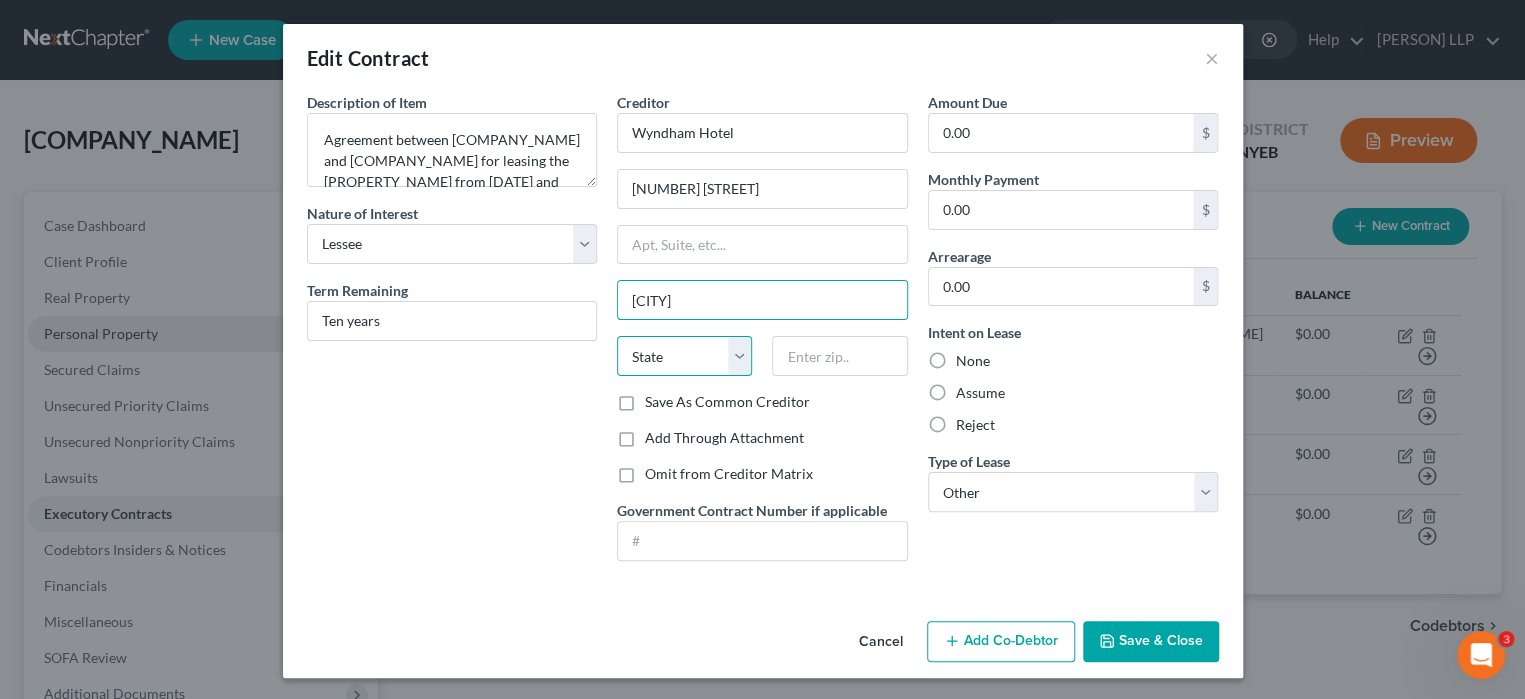 click on "State AL AK AR AZ CA CO CT DE DC FL GA GU HI ID IL IN IA KS KY LA ME MD MA MI MN MS MO MT NC ND NE NV NH NJ NM NY OH OK OR PA PR RI SC SD TN TX UT VI VA VT WA WV WI WY" at bounding box center (684, 356) 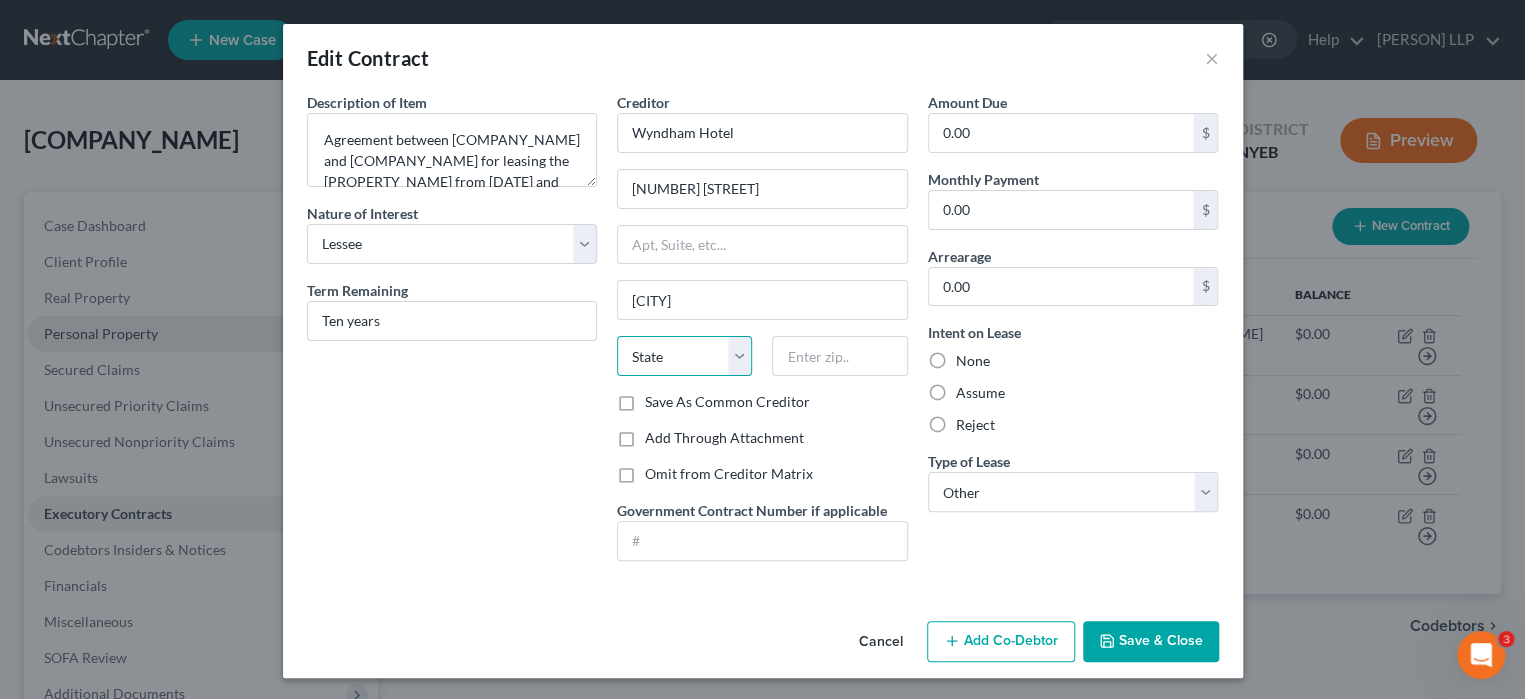 select on "33" 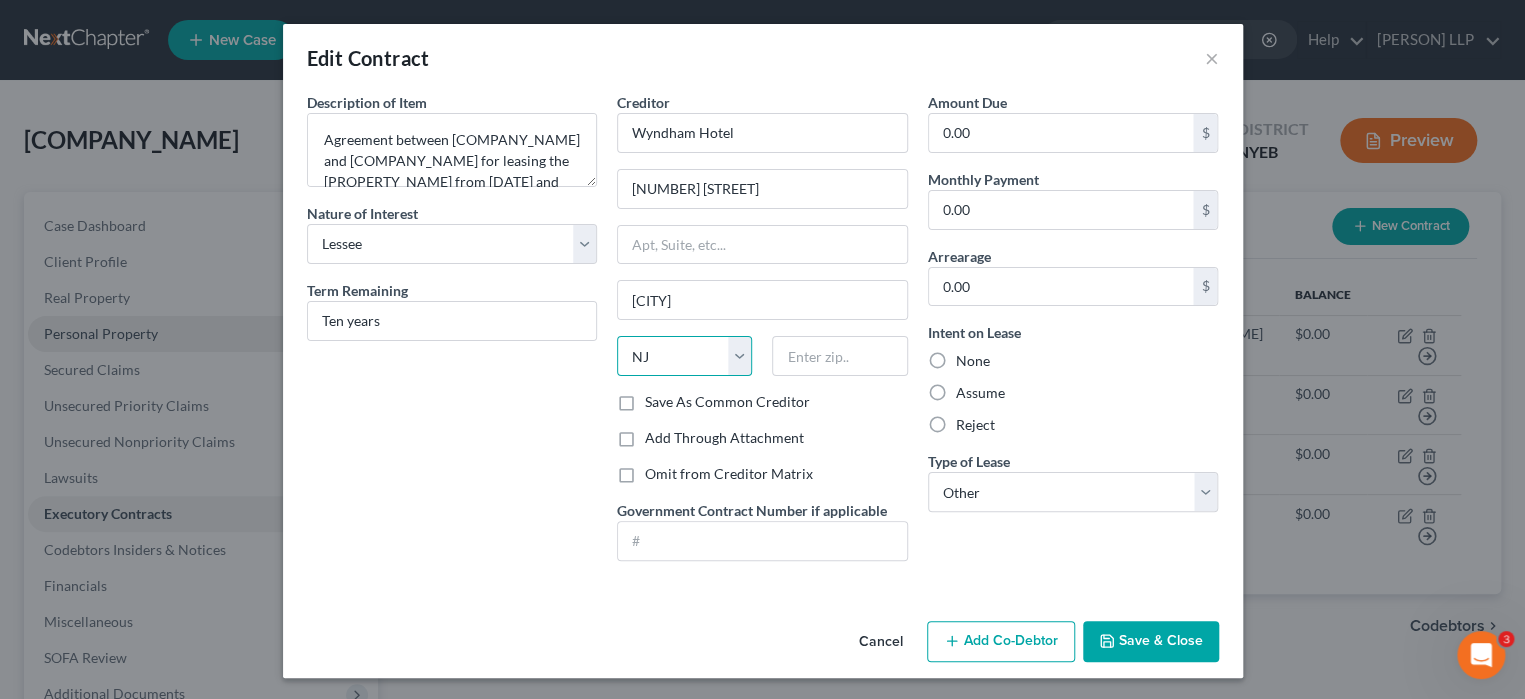 click on "State AL AK AR AZ CA CO CT DE DC FL GA GU HI ID IL IN IA KS KY LA ME MD MA MI MN MS MO MT NC ND NE NV NH NJ NM NY OH OK OR PA PR RI SC SD TN TX UT VI VA VT WA WV WI WY" at bounding box center (684, 356) 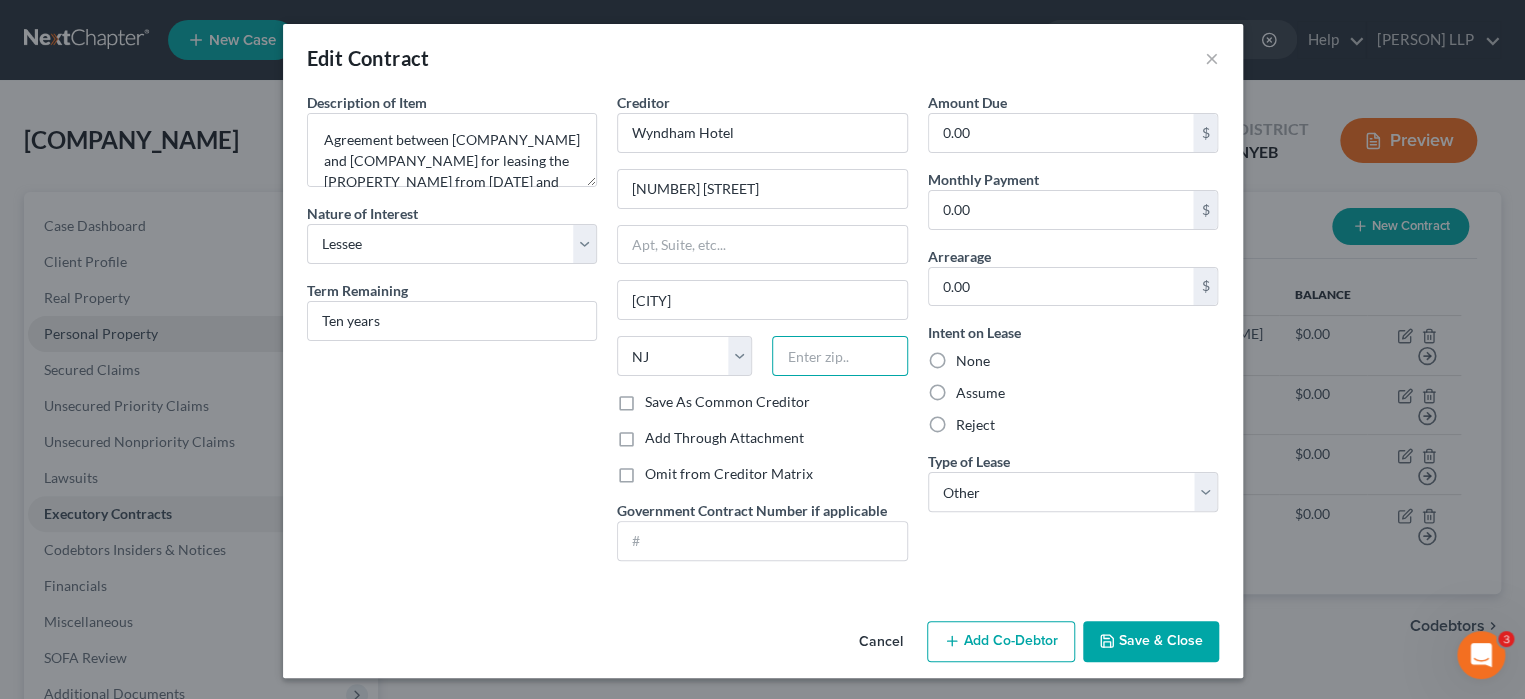 click at bounding box center [839, 356] 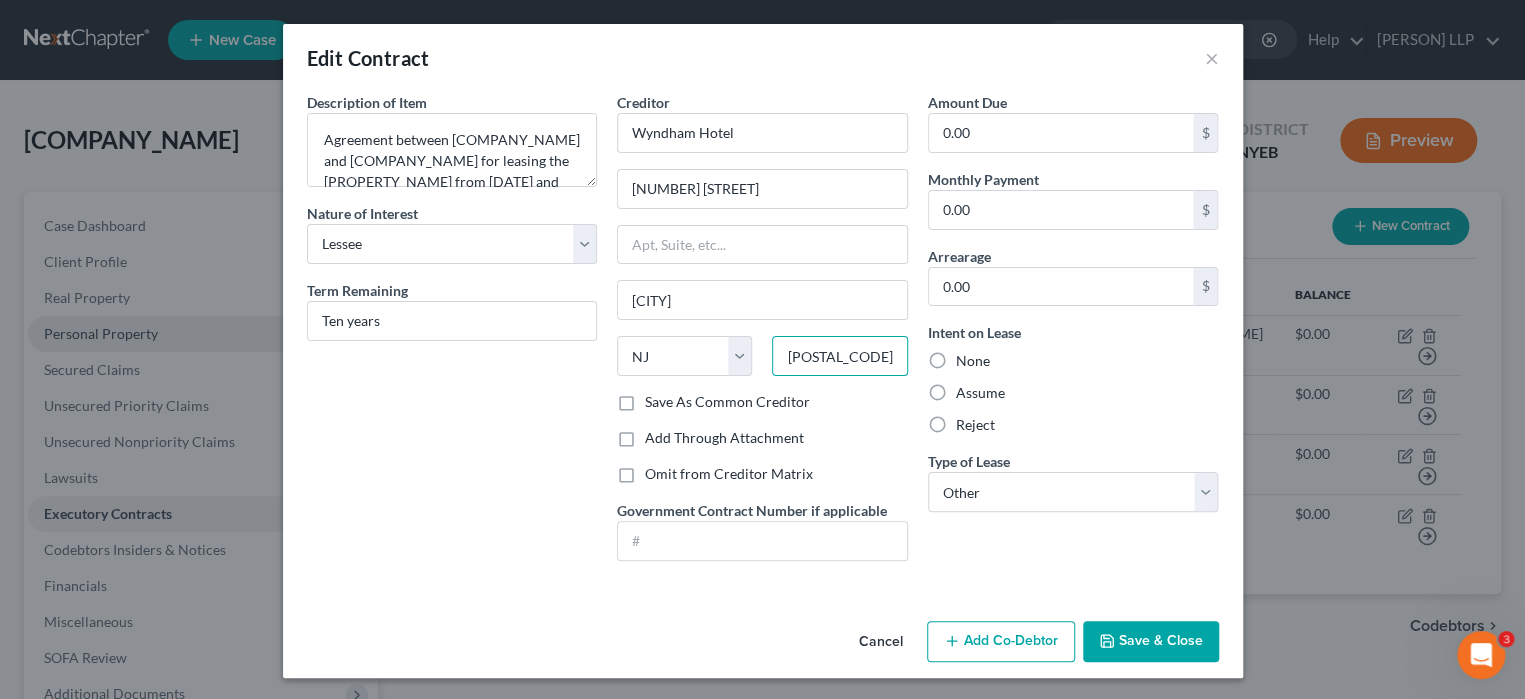 type on "[POSTAL_CODE]" 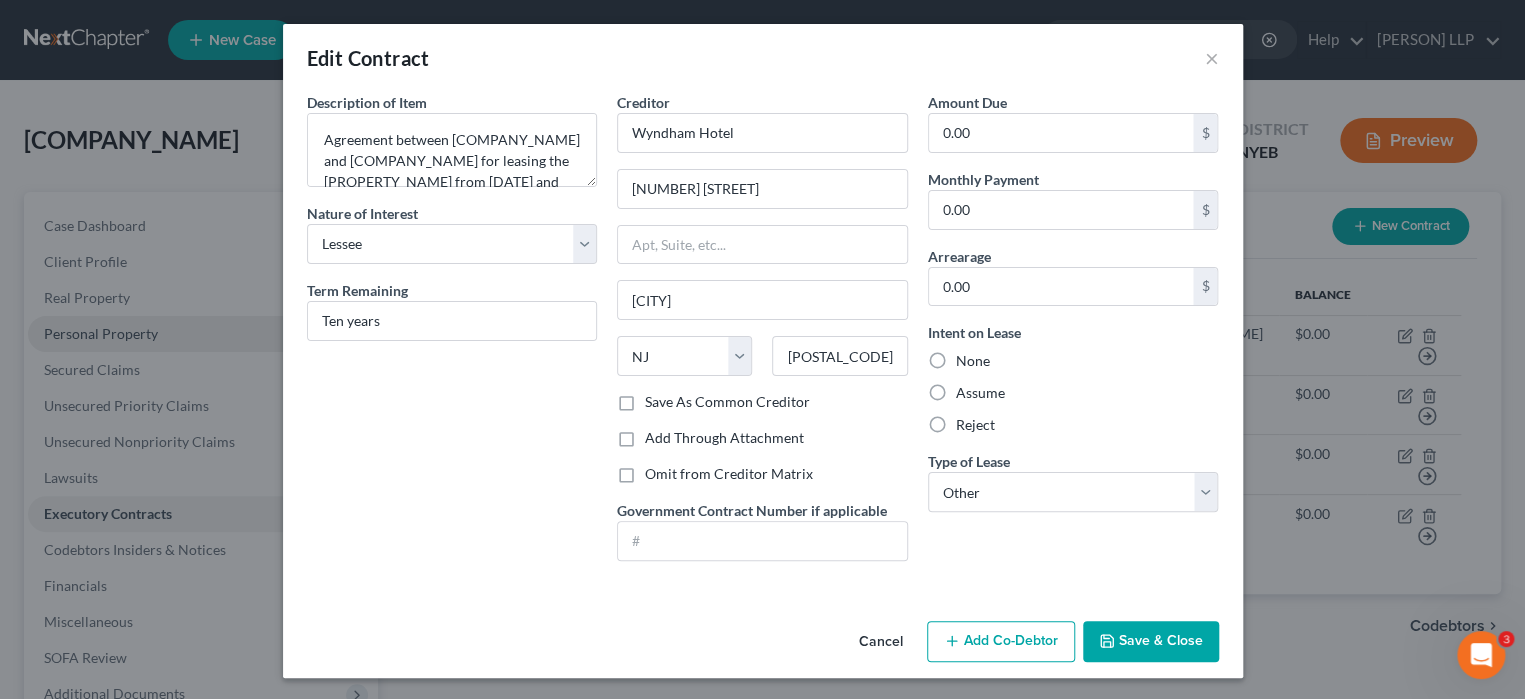 click on "Save & Close" at bounding box center (1151, 642) 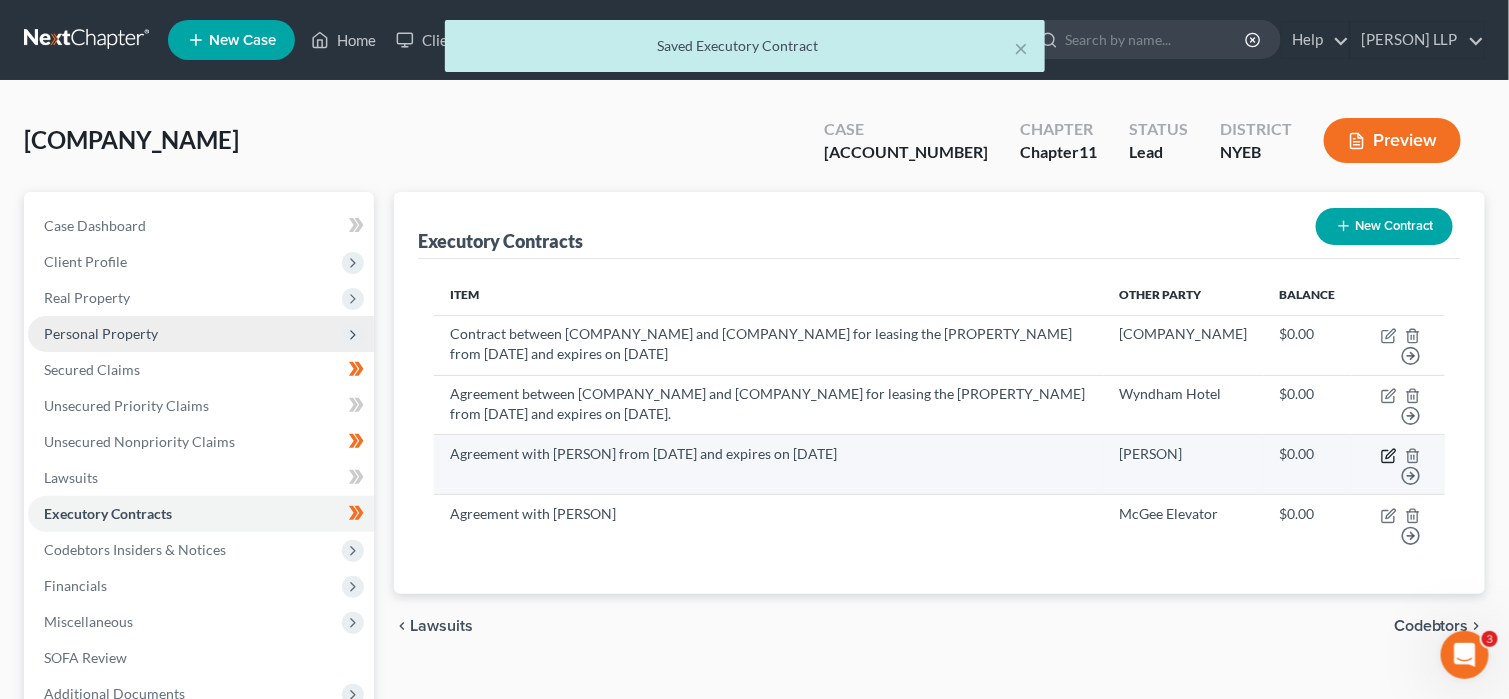 click 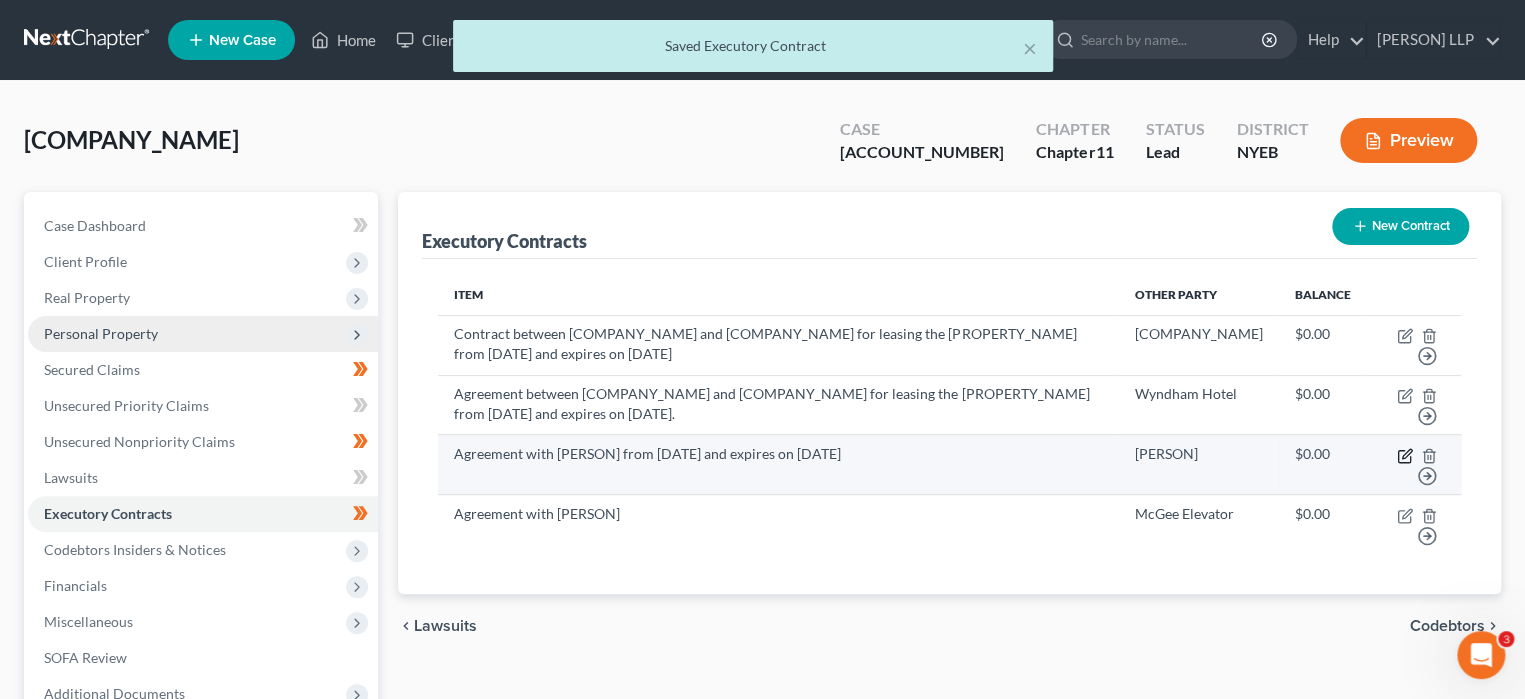 select on "3" 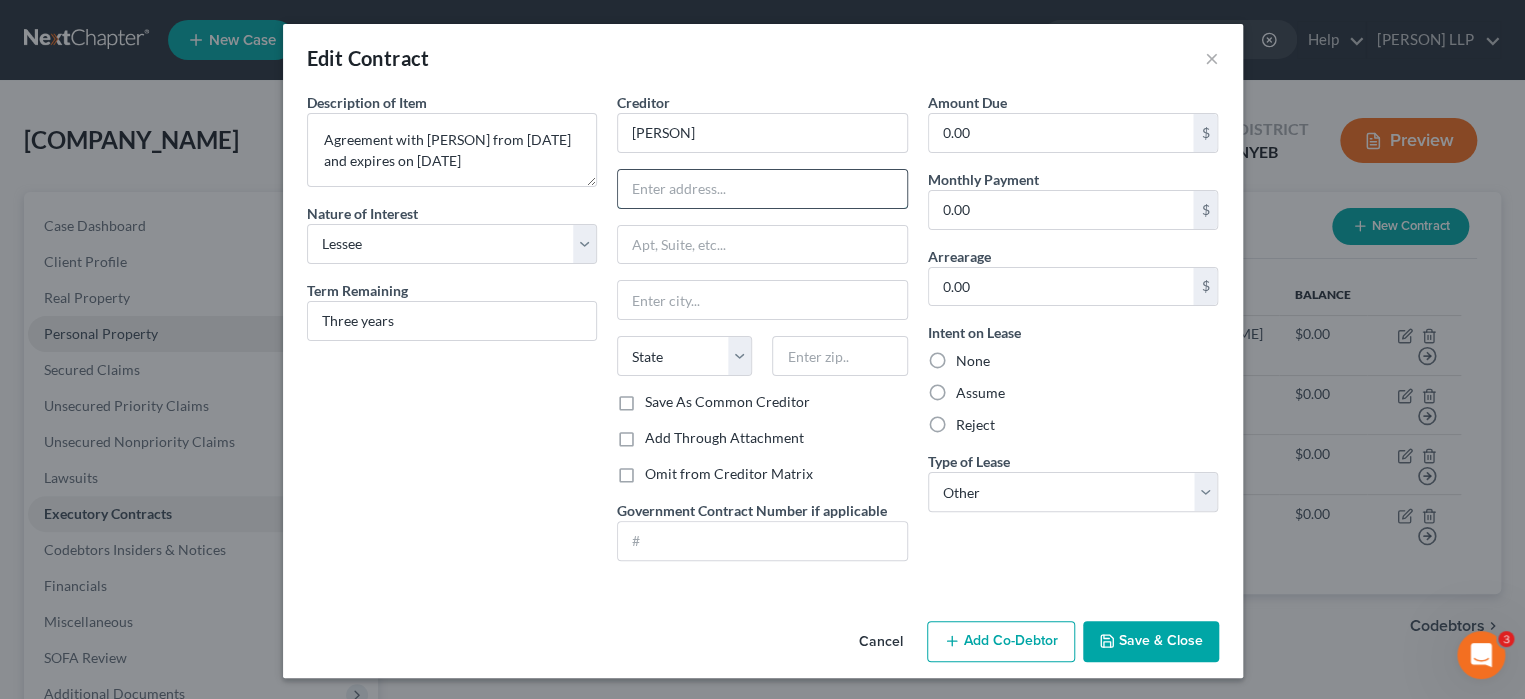 click at bounding box center (762, 189) 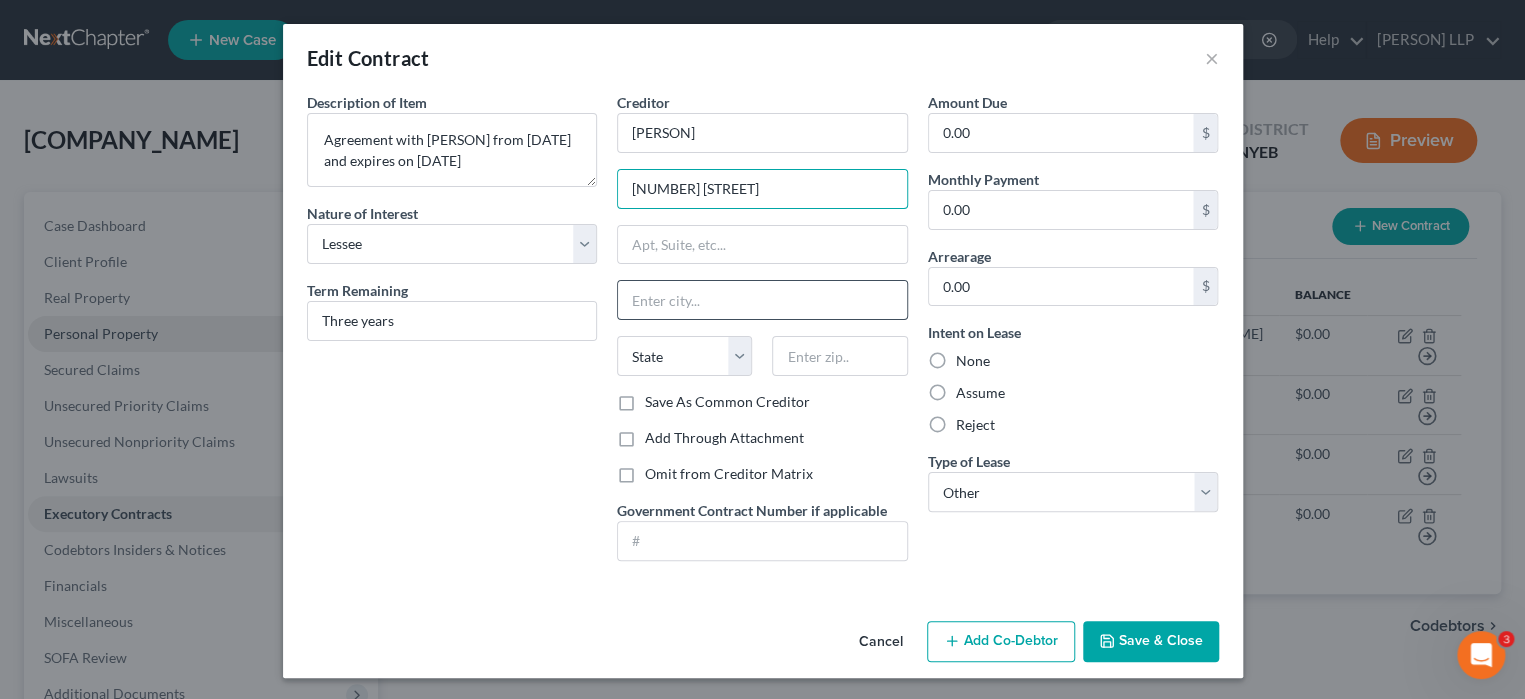 type on "[NUMBER] [STREET]" 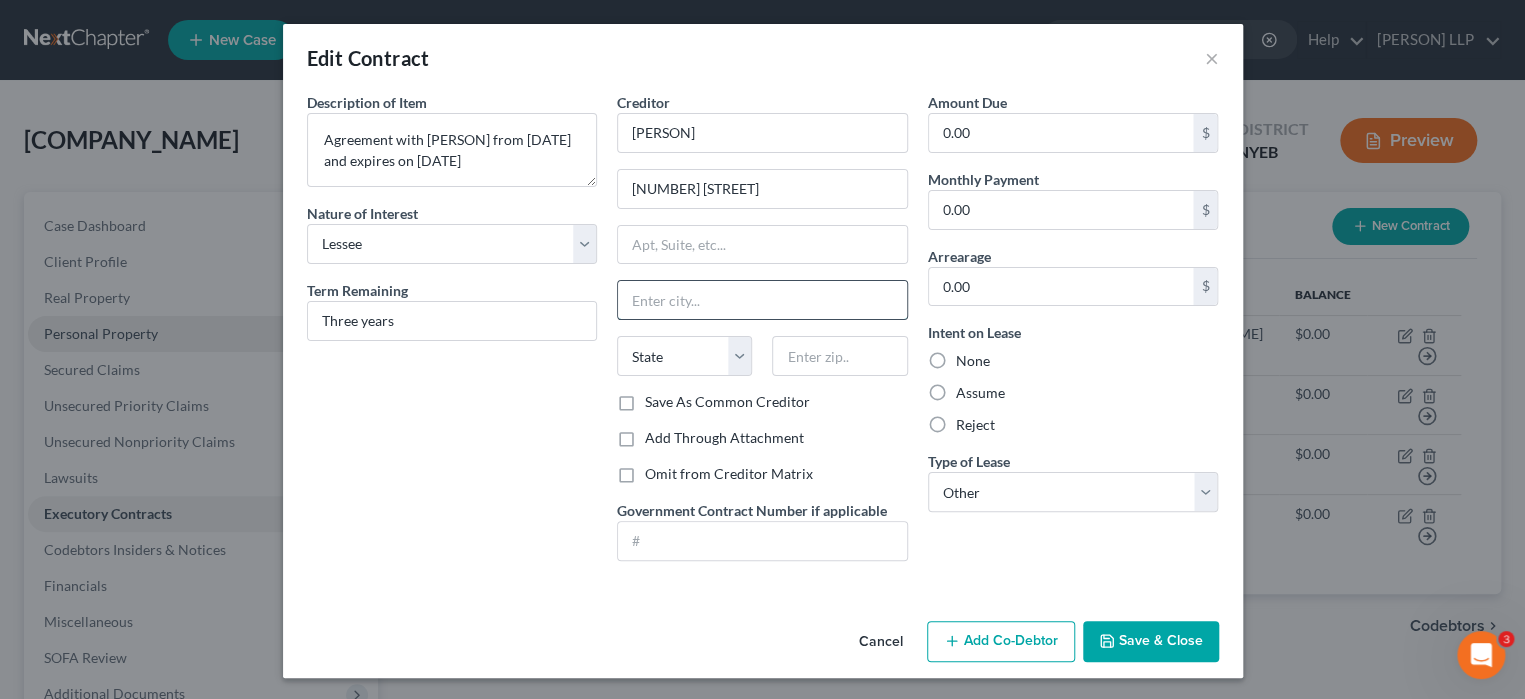 click at bounding box center (762, 300) 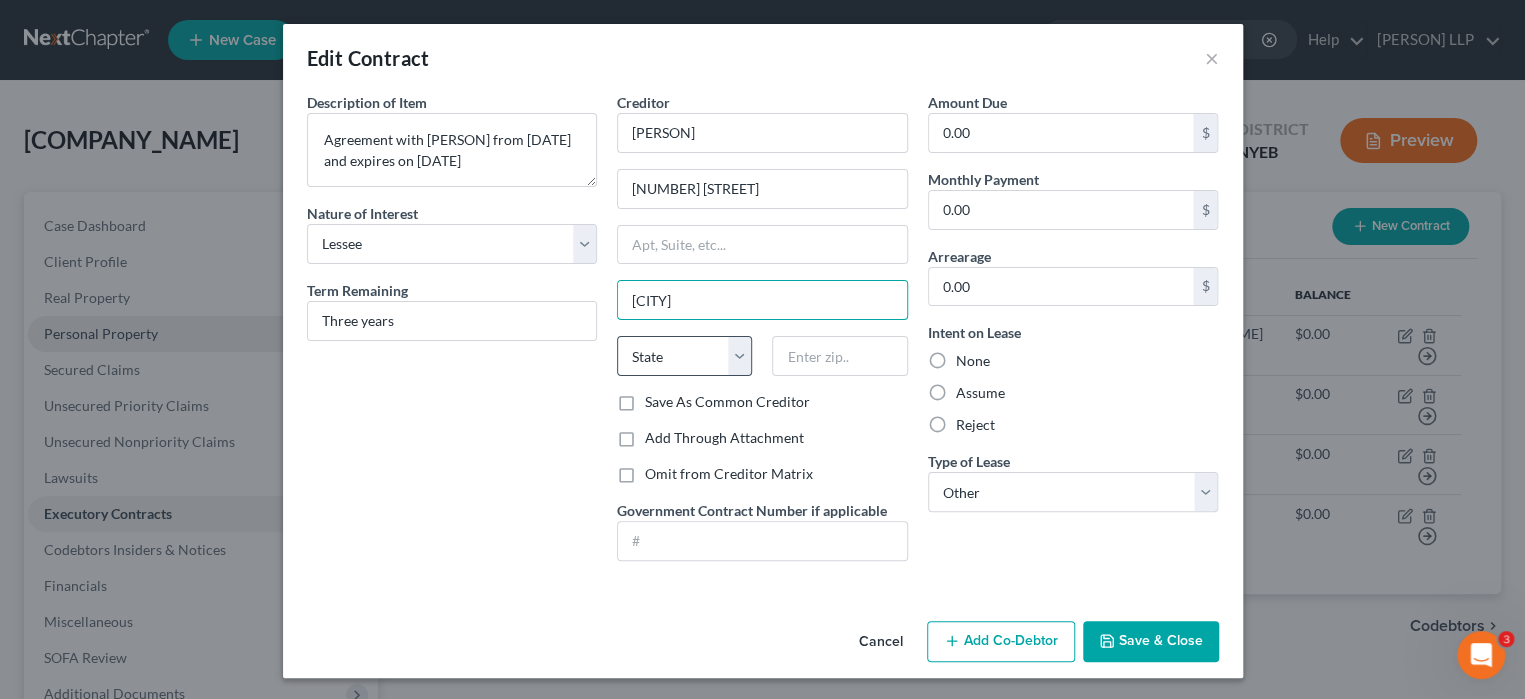 type on "[CITY]" 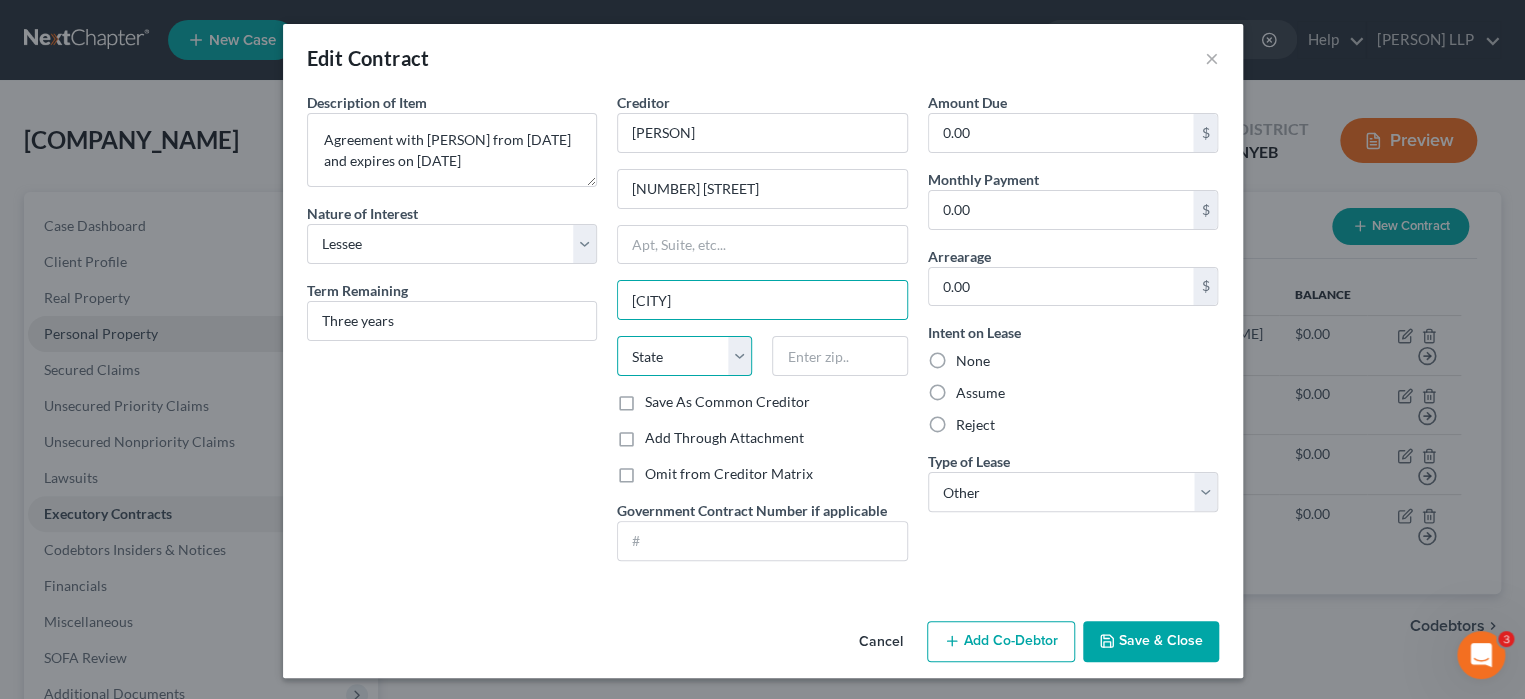 click on "State AL AK AR AZ CA CO CT DE DC FL GA GU HI ID IL IN IA KS KY LA ME MD MA MI MN MS MO MT NC ND NE NV NH NJ NM NY OH OK OR PA PR RI SC SD TN TX UT VI VA VT WA WV WI WY" at bounding box center [684, 356] 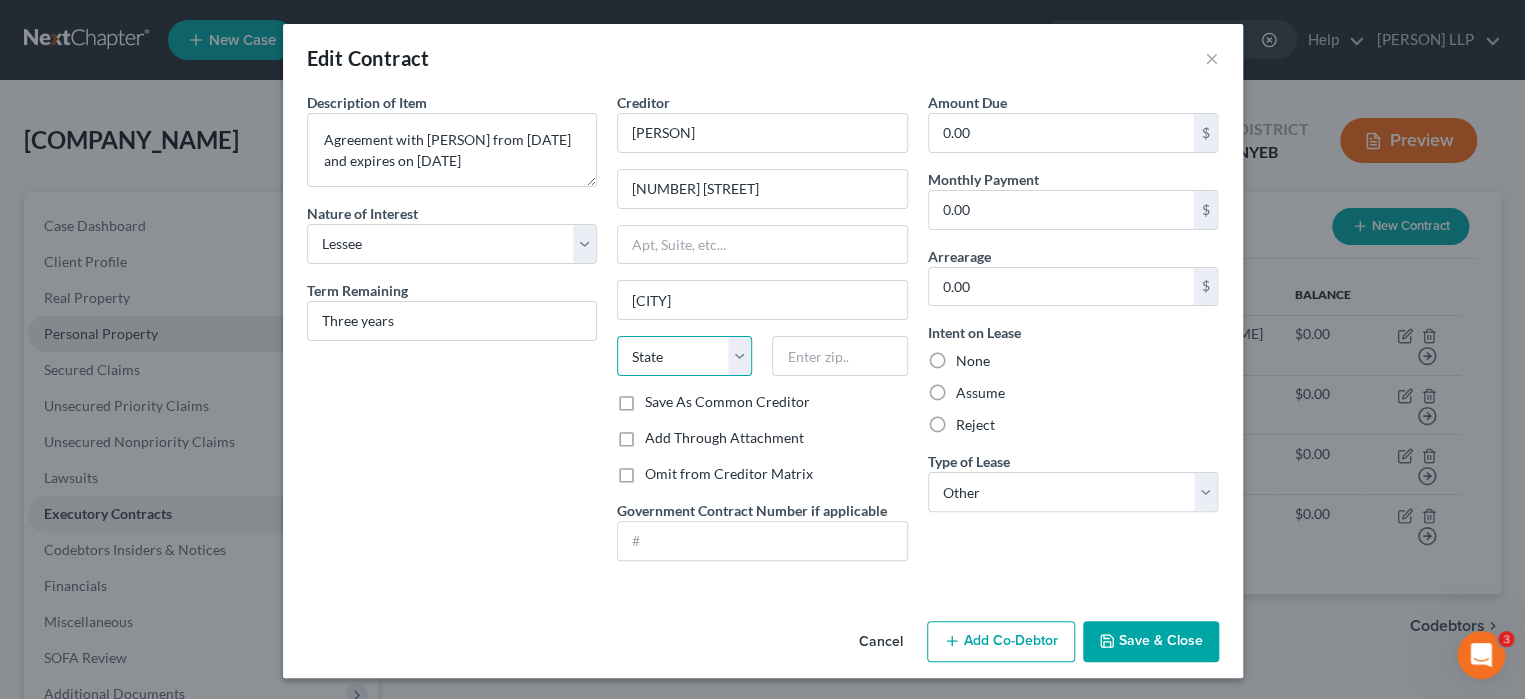 select on "35" 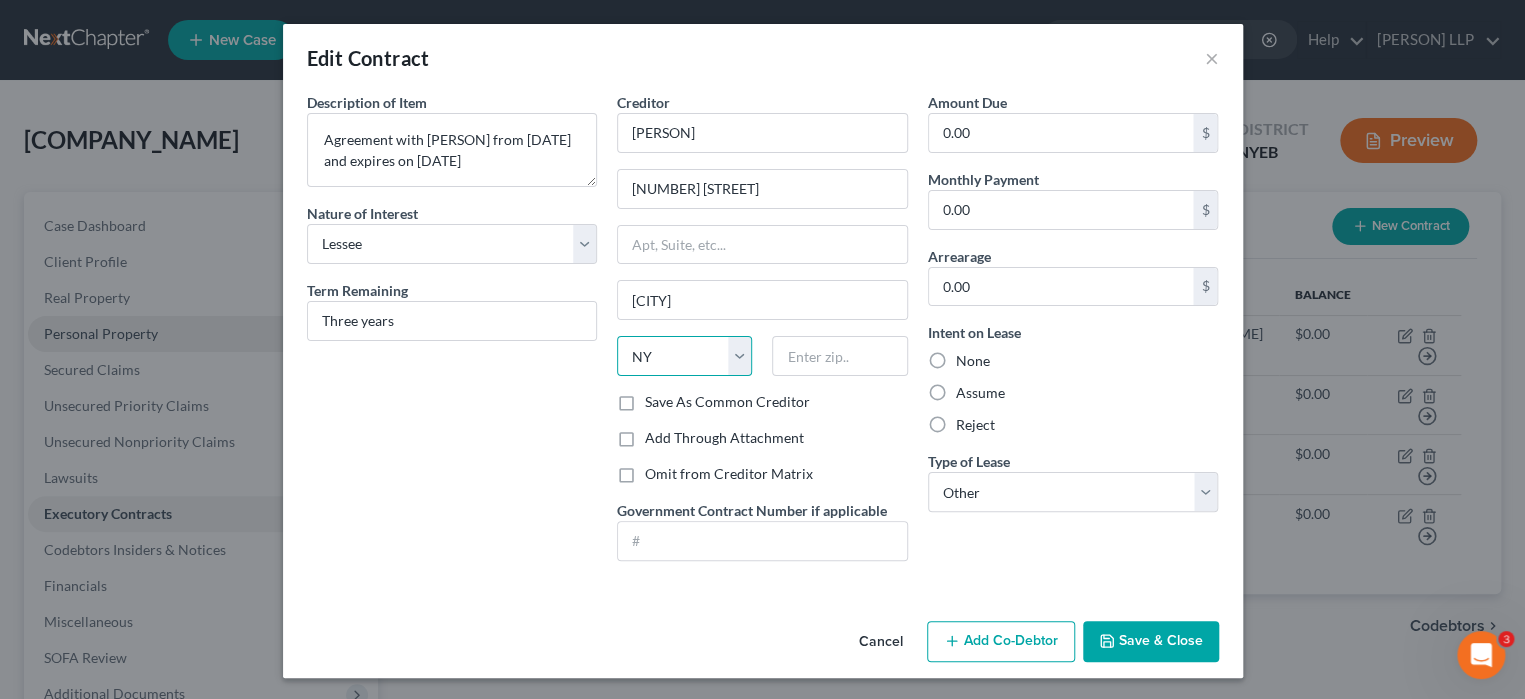 click on "State AL AK AR AZ CA CO CT DE DC FL GA GU HI ID IL IN IA KS KY LA ME MD MA MI MN MS MO MT NC ND NE NV NH NJ NM NY OH OK OR PA PR RI SC SD TN TX UT VI VA VT WA WV WI WY" at bounding box center (684, 356) 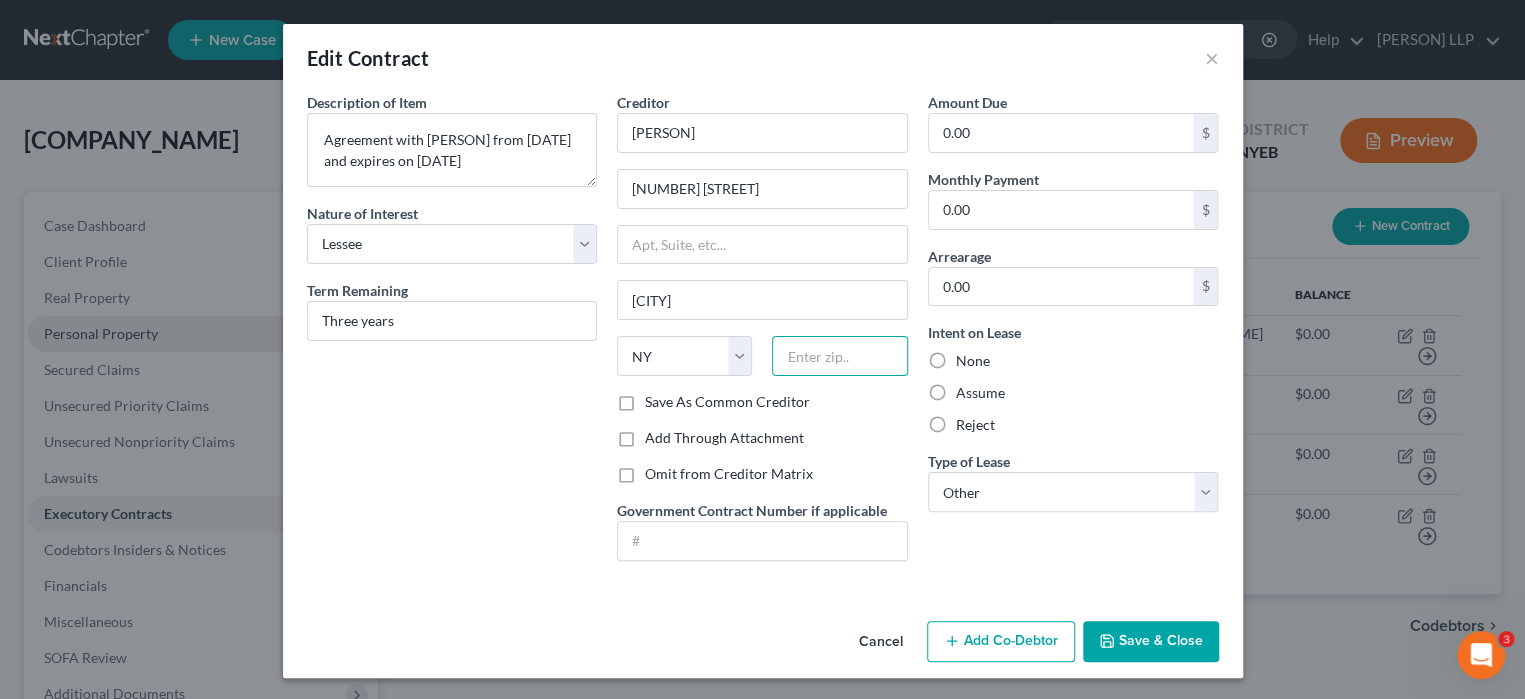 click at bounding box center (839, 356) 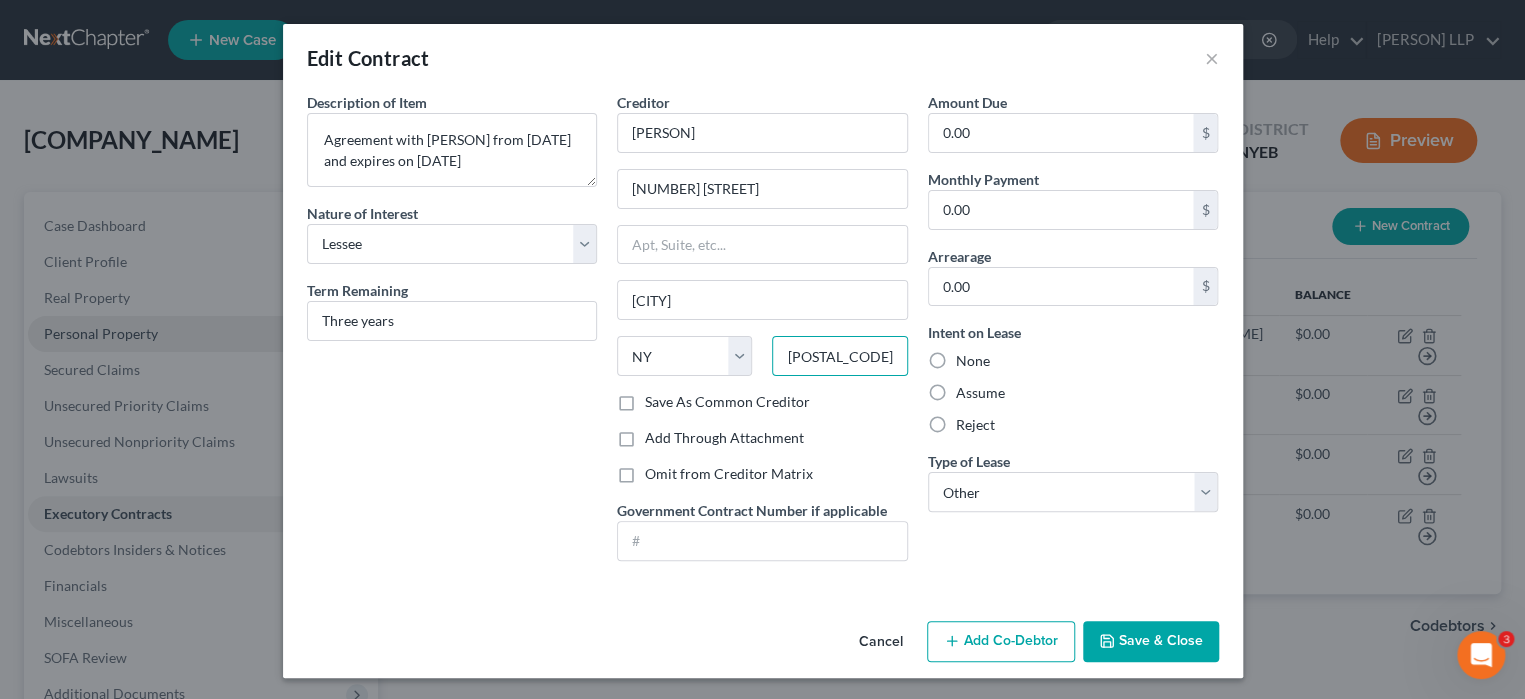 type on "[POSTAL_CODE]" 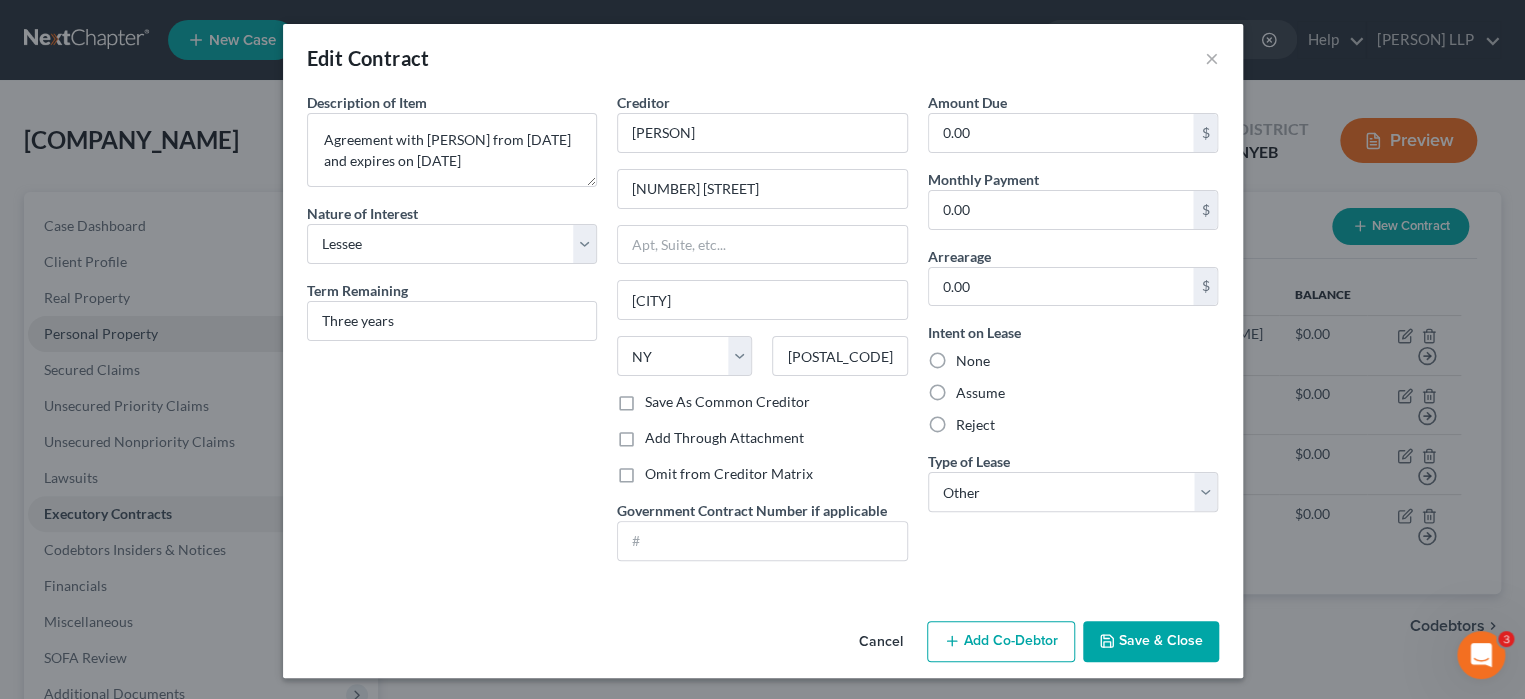 click on "Save & Close" at bounding box center [1151, 642] 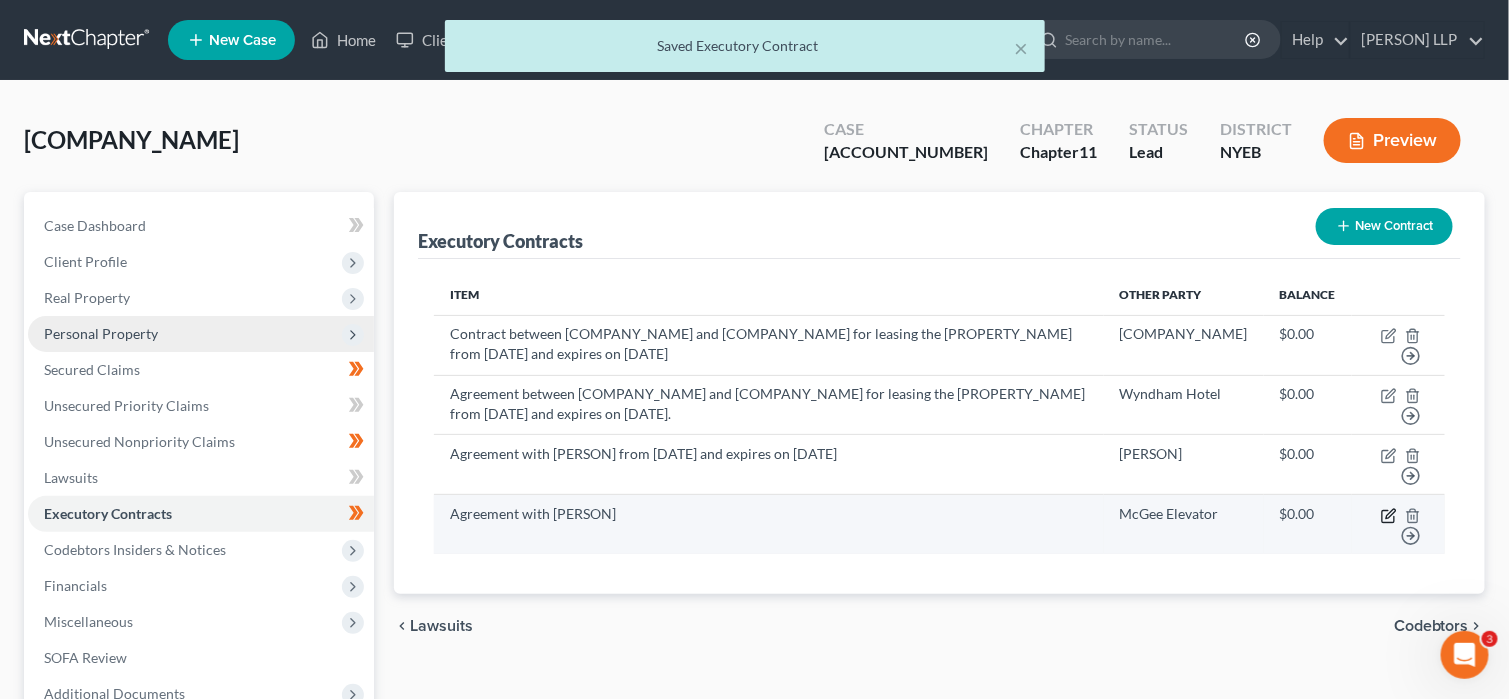click 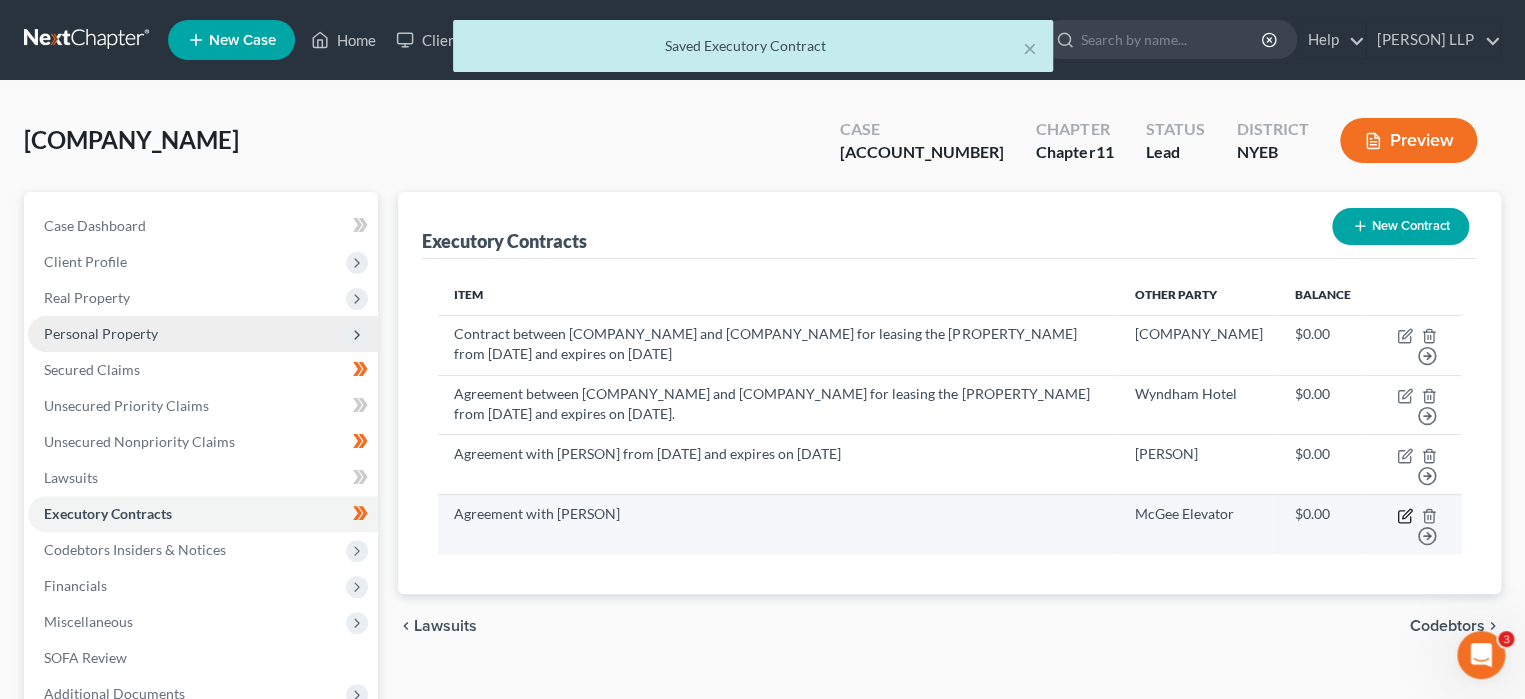 select on "3" 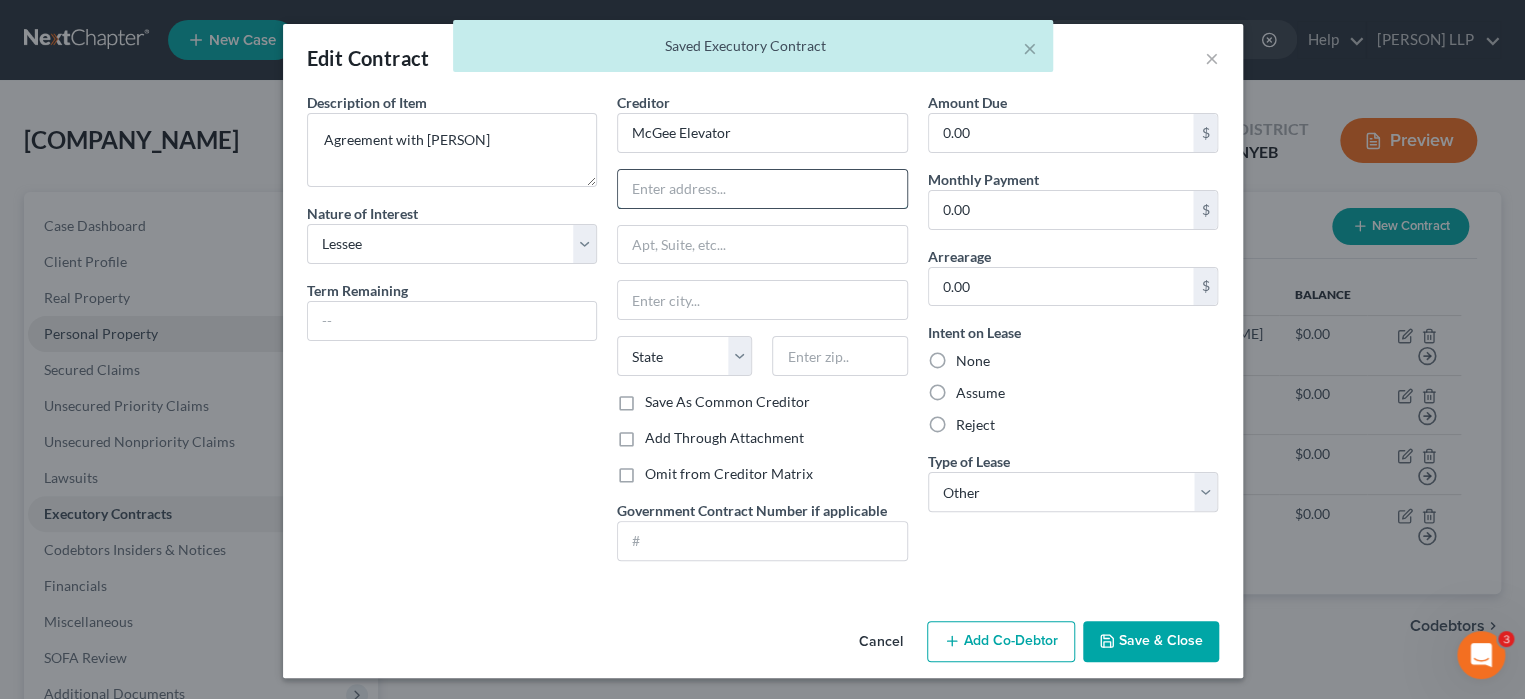click at bounding box center (762, 189) 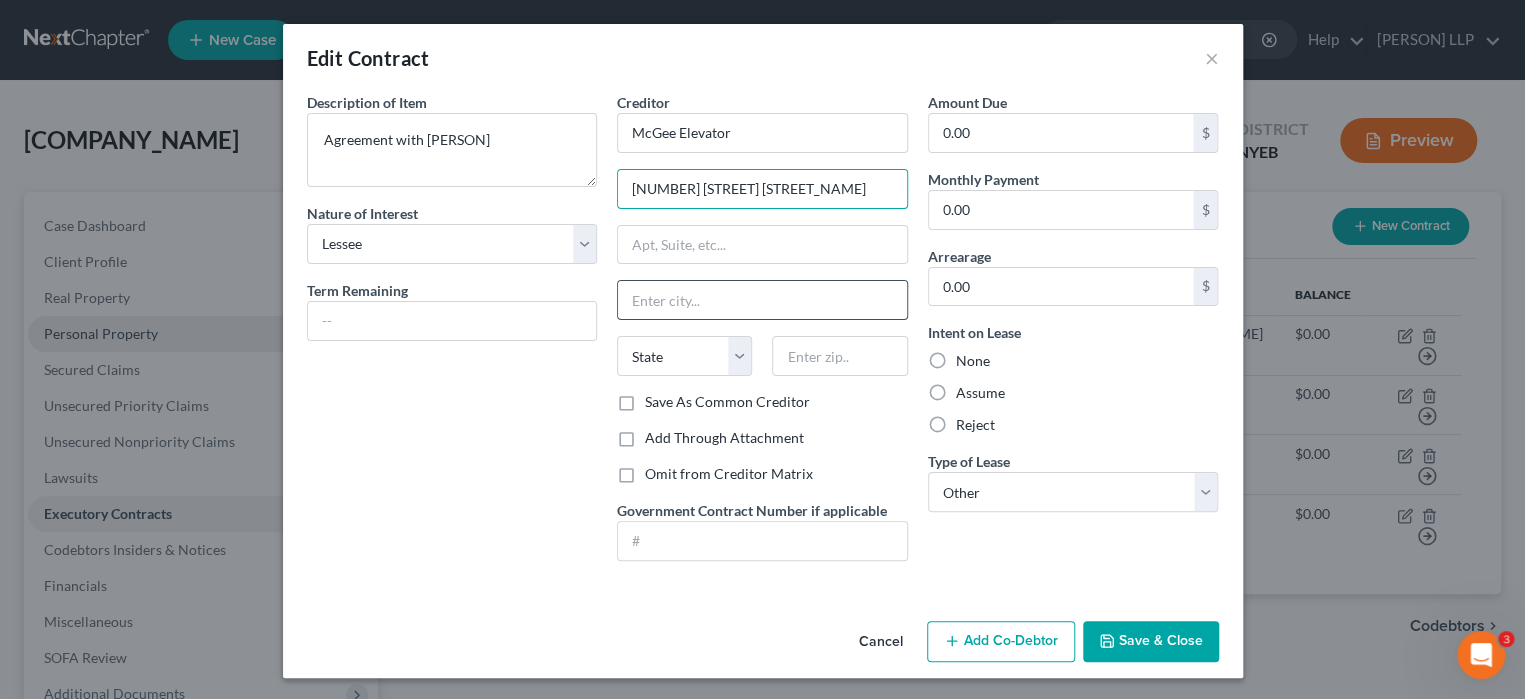 type on "[NUMBER] [STREET] [STREET_NAME]" 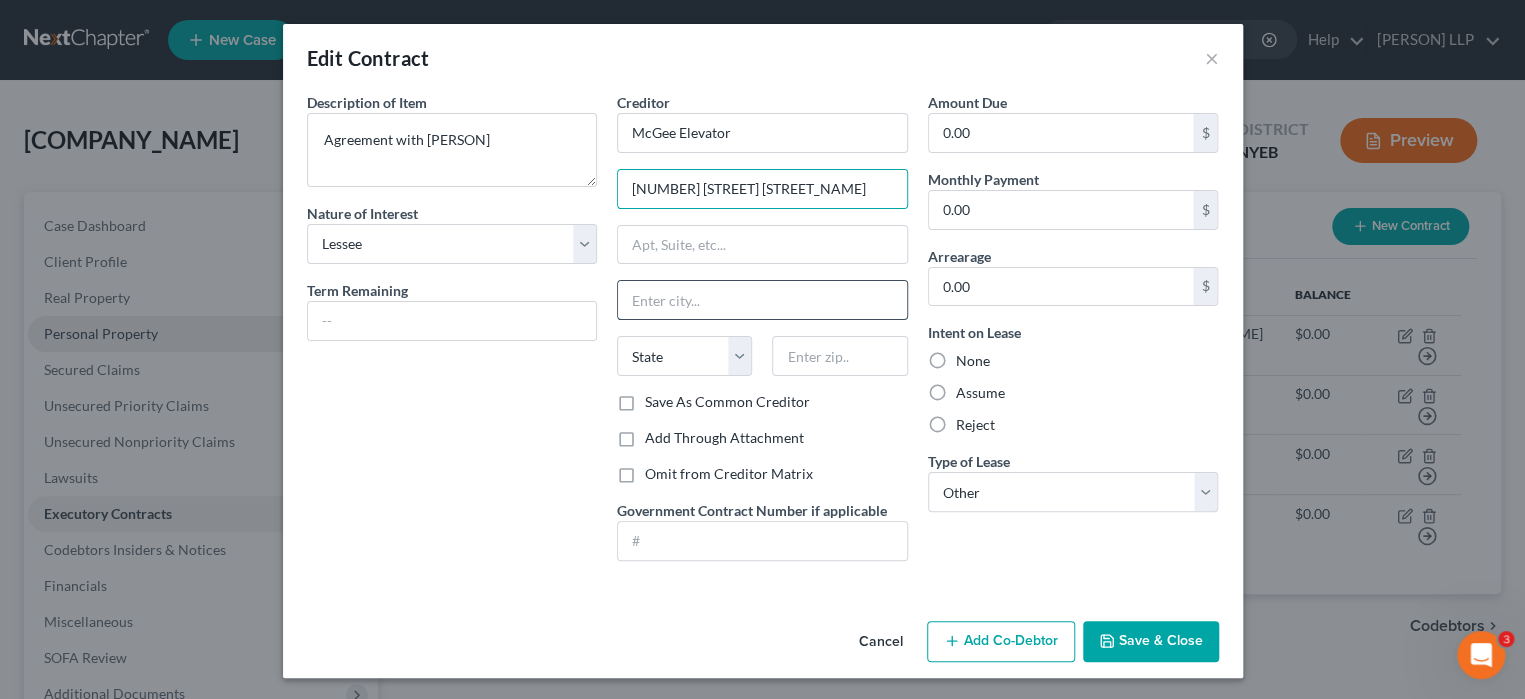 click at bounding box center [762, 300] 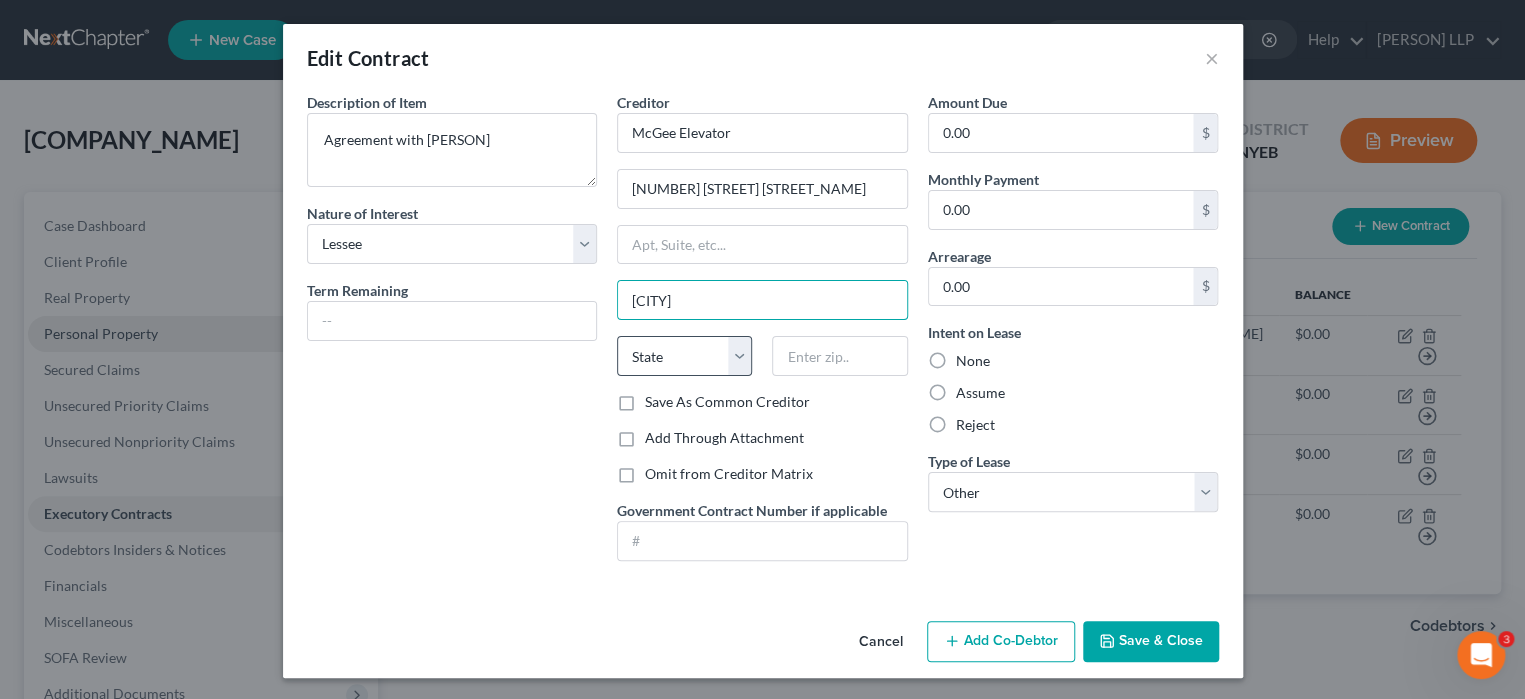 type on "[CITY]" 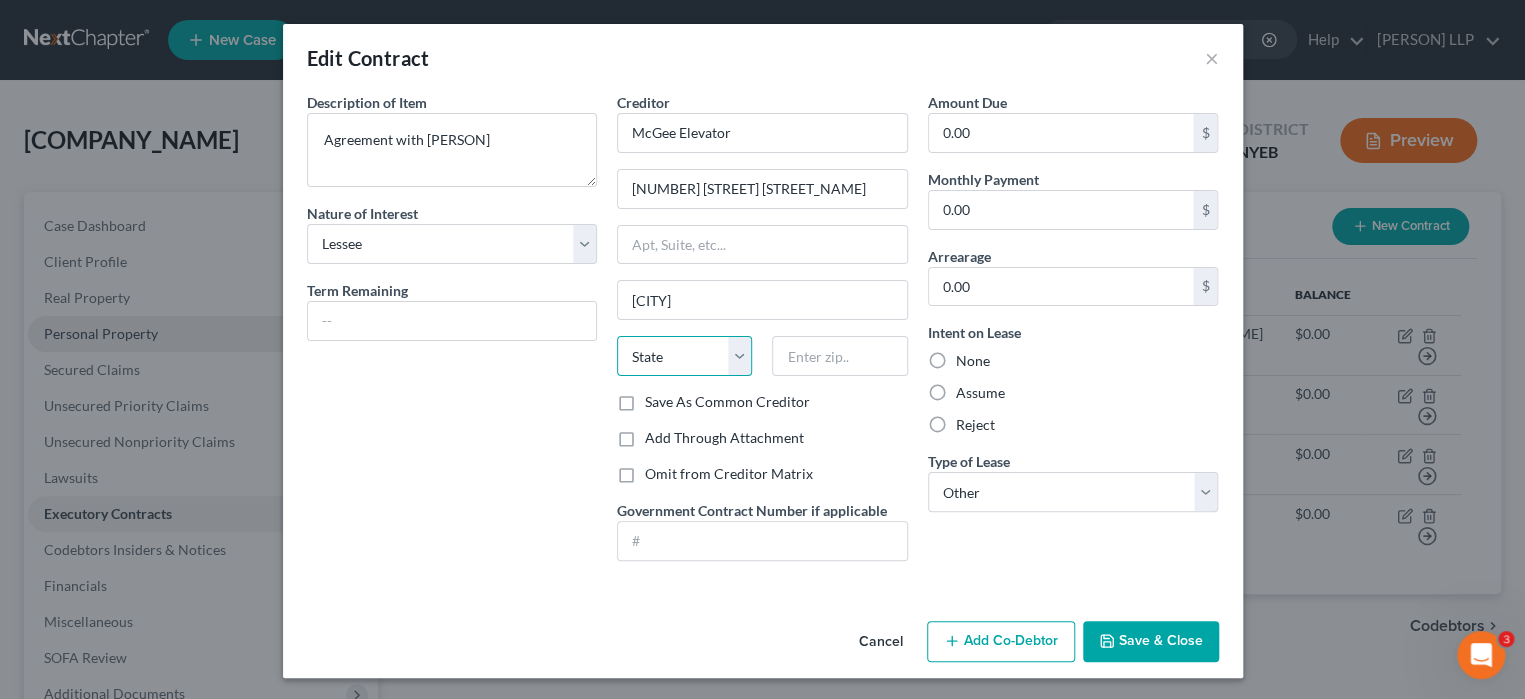 click on "State AL AK AR AZ CA CO CT DE DC FL GA GU HI ID IL IN IA KS KY LA ME MD MA MI MN MS MO MT NC ND NE NV NH NJ NM NY OH OK OR PA PR RI SC SD TN TX UT VI VA VT WA WV WI WY" at bounding box center [684, 356] 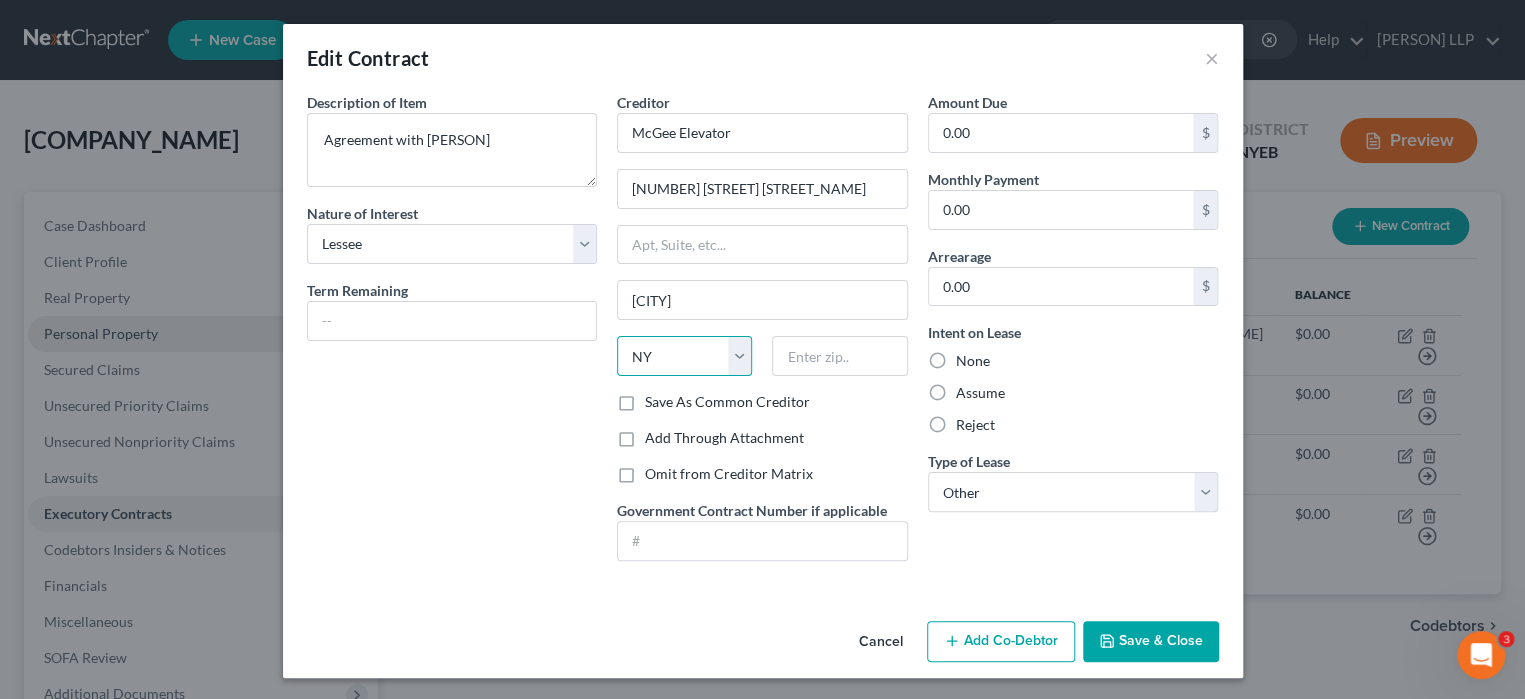 click on "State AL AK AR AZ CA CO CT DE DC FL GA GU HI ID IL IN IA KS KY LA ME MD MA MI MN MS MO MT NC ND NE NV NH NJ NM NY OH OK OR PA PR RI SC SD TN TX UT VI VA VT WA WV WI WY" at bounding box center [684, 356] 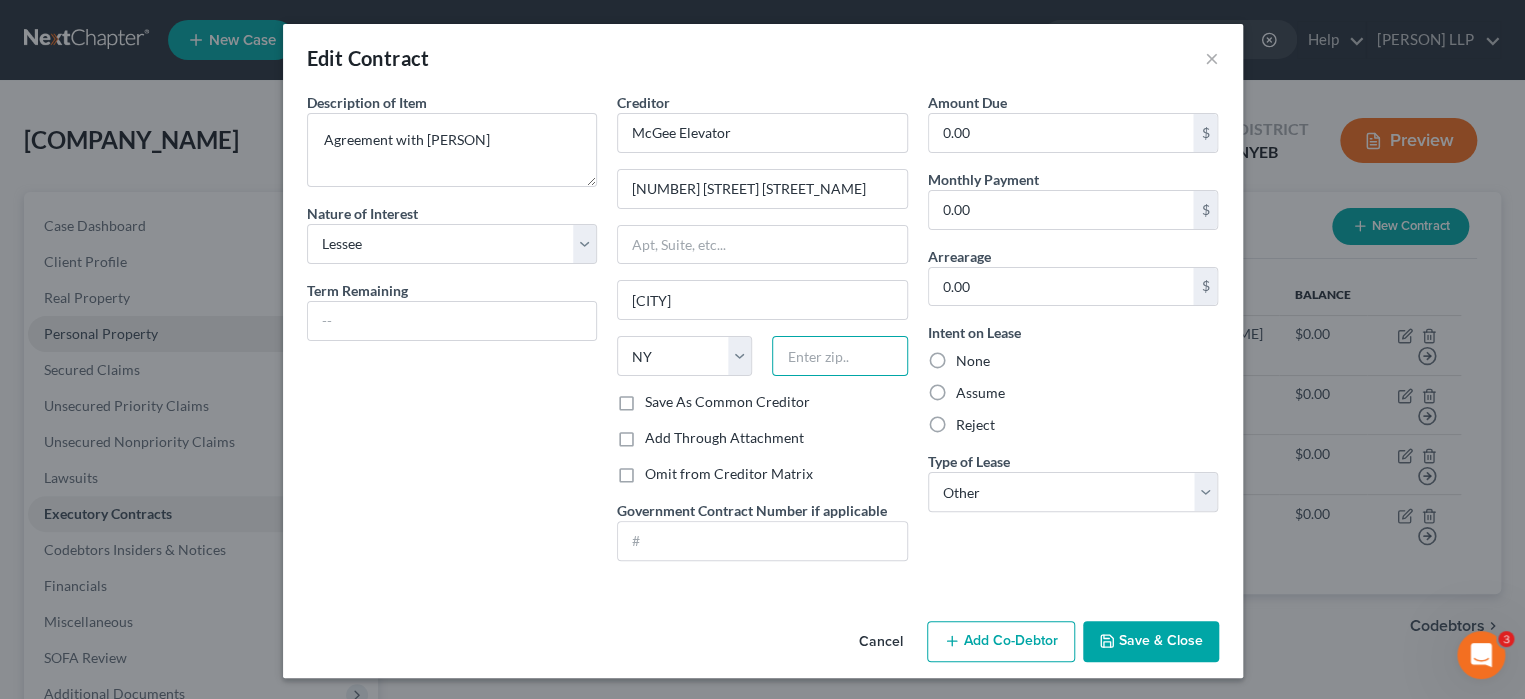 click at bounding box center [839, 356] 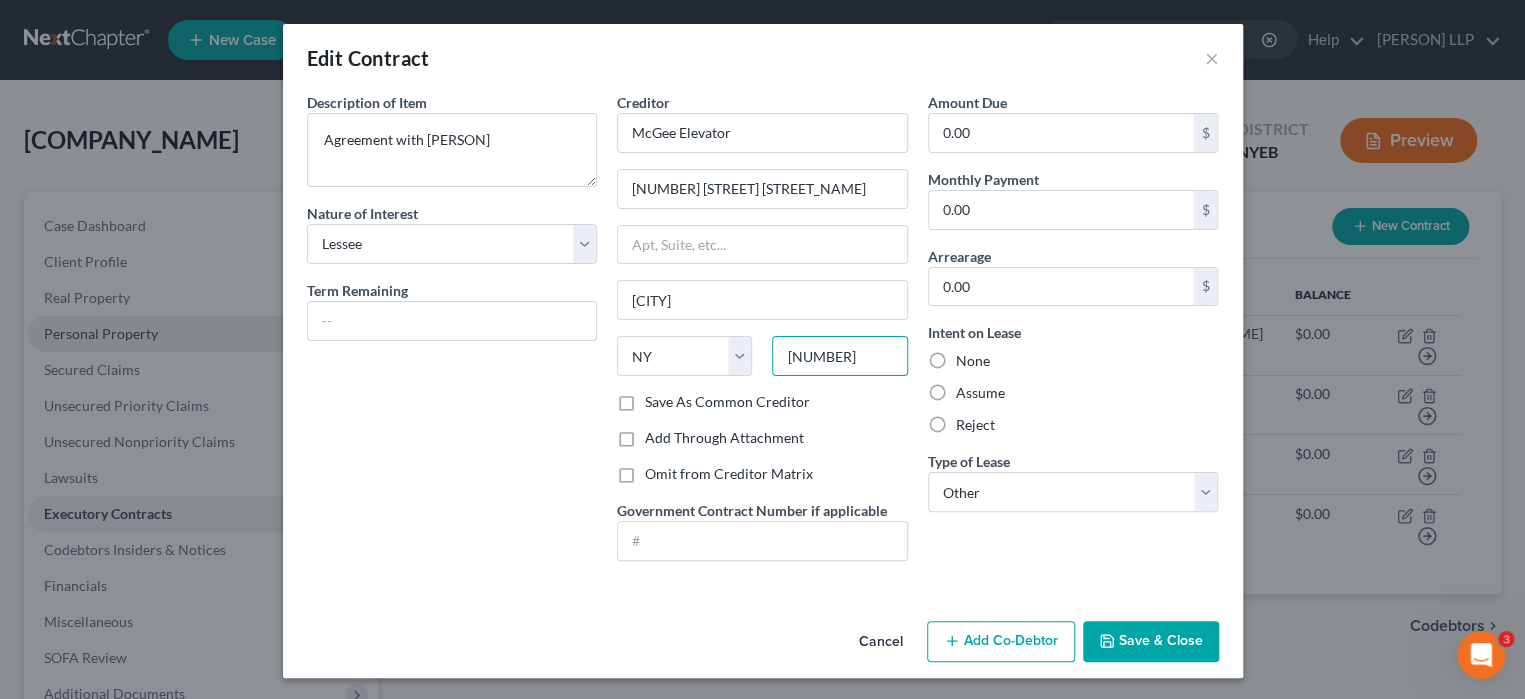 type on "[NUMBER]" 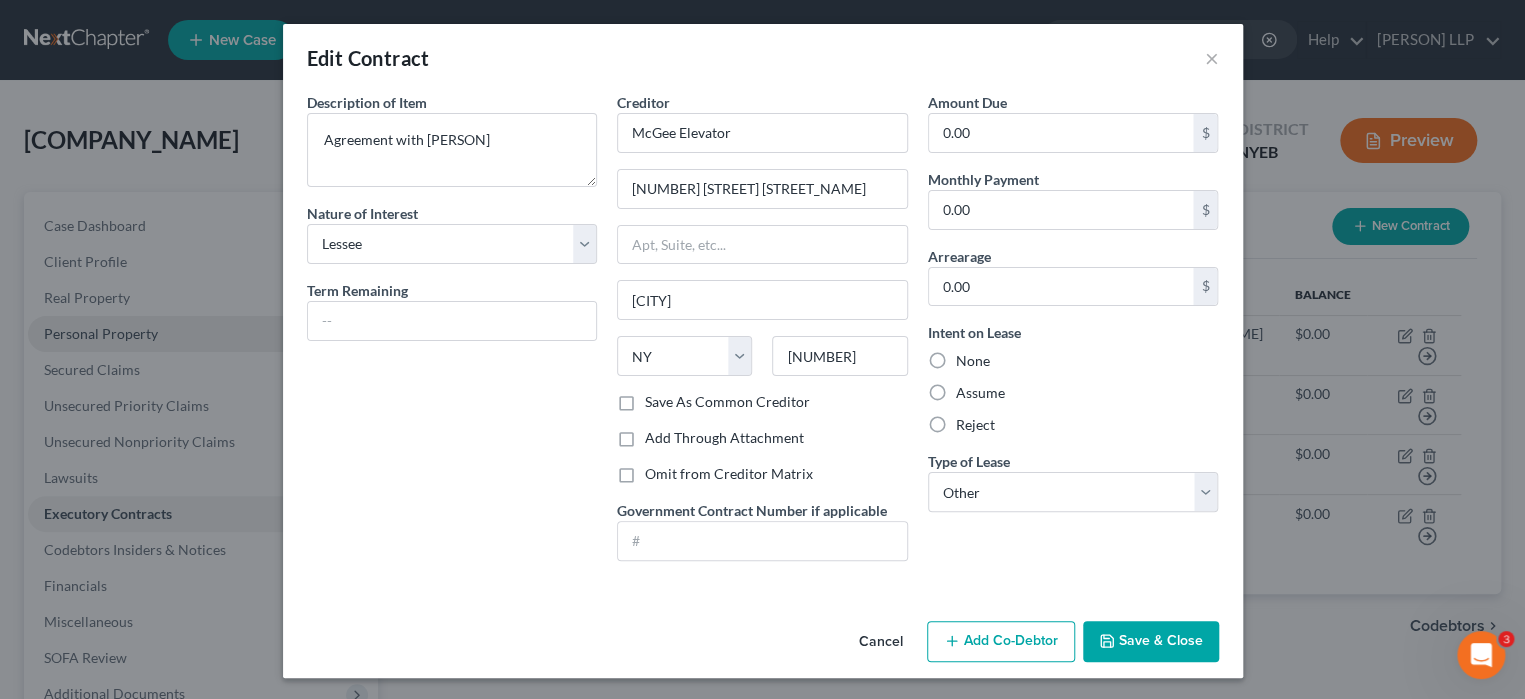 click on "Save & Close" at bounding box center [1151, 642] 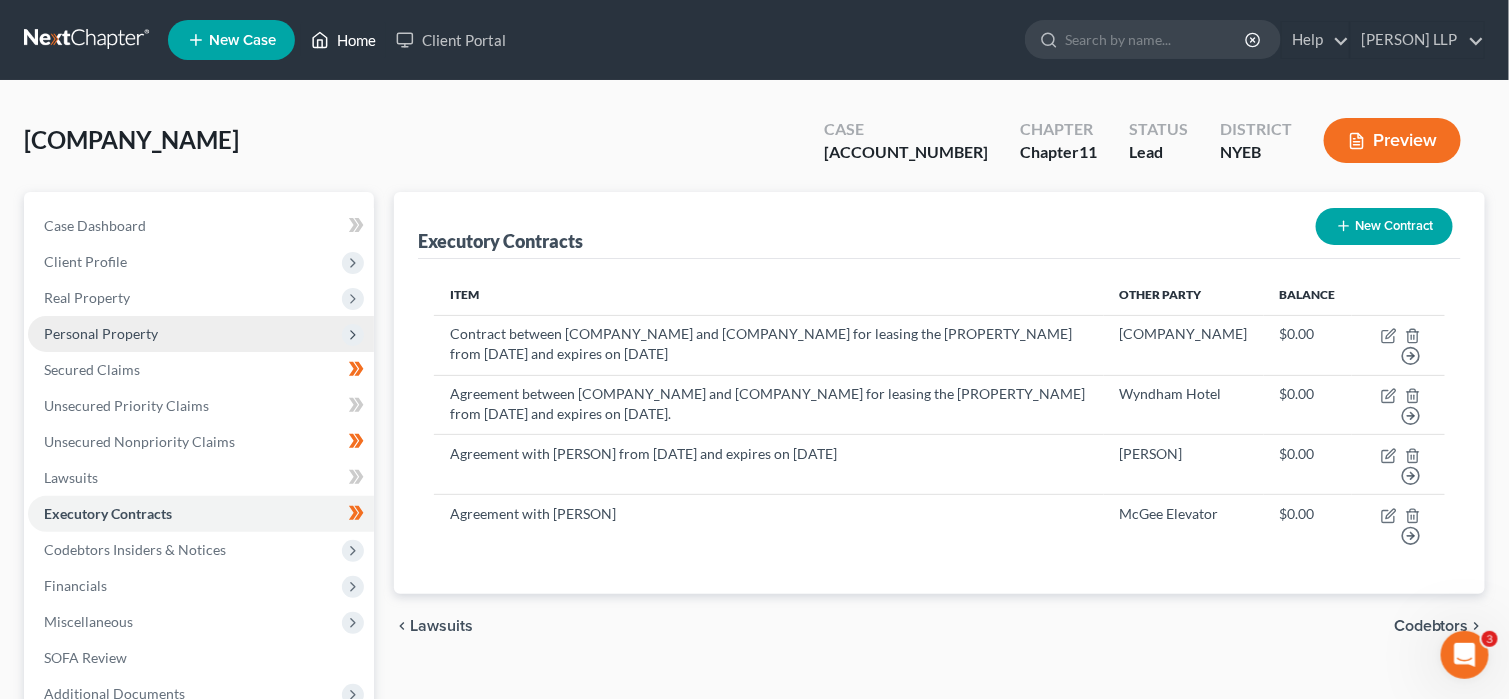 click on "Home" at bounding box center (343, 40) 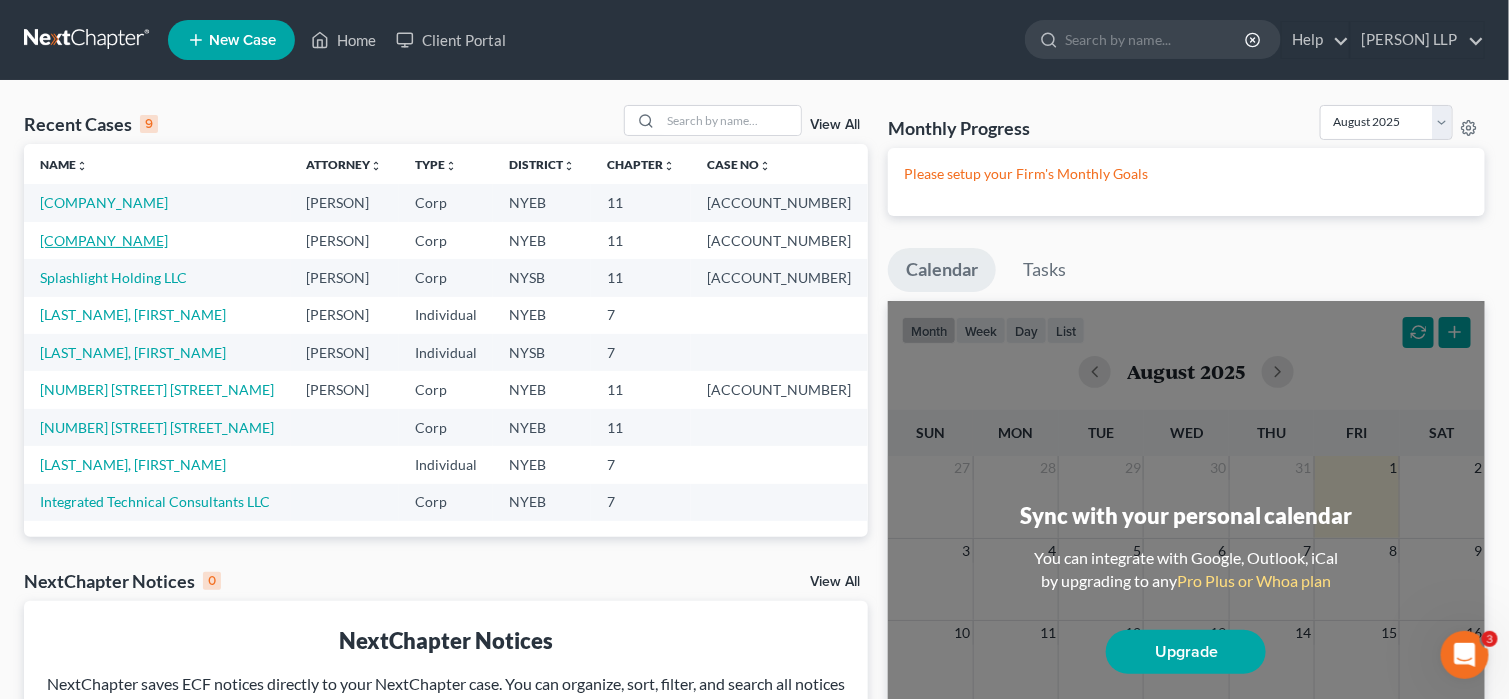 click on "[COMPANY_NAME]" at bounding box center (104, 240) 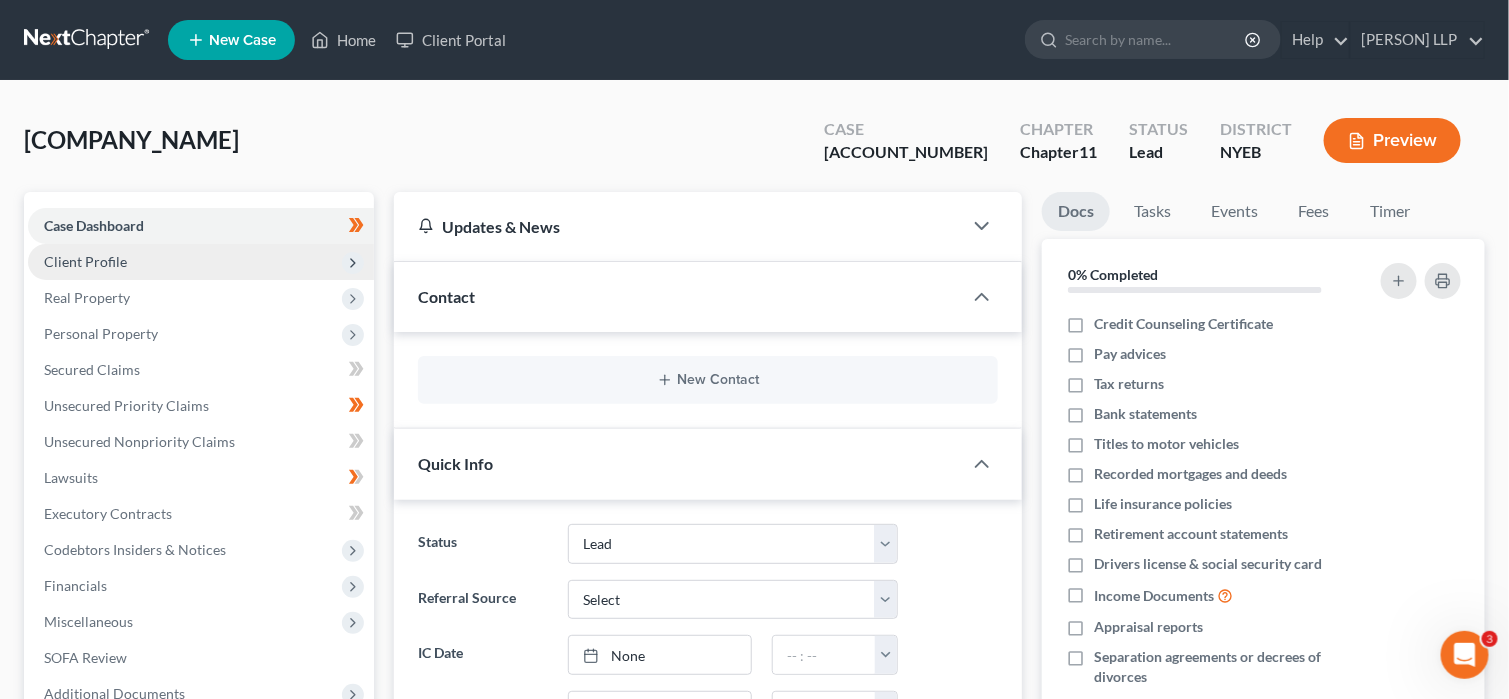 click on "Client Profile" at bounding box center (201, 262) 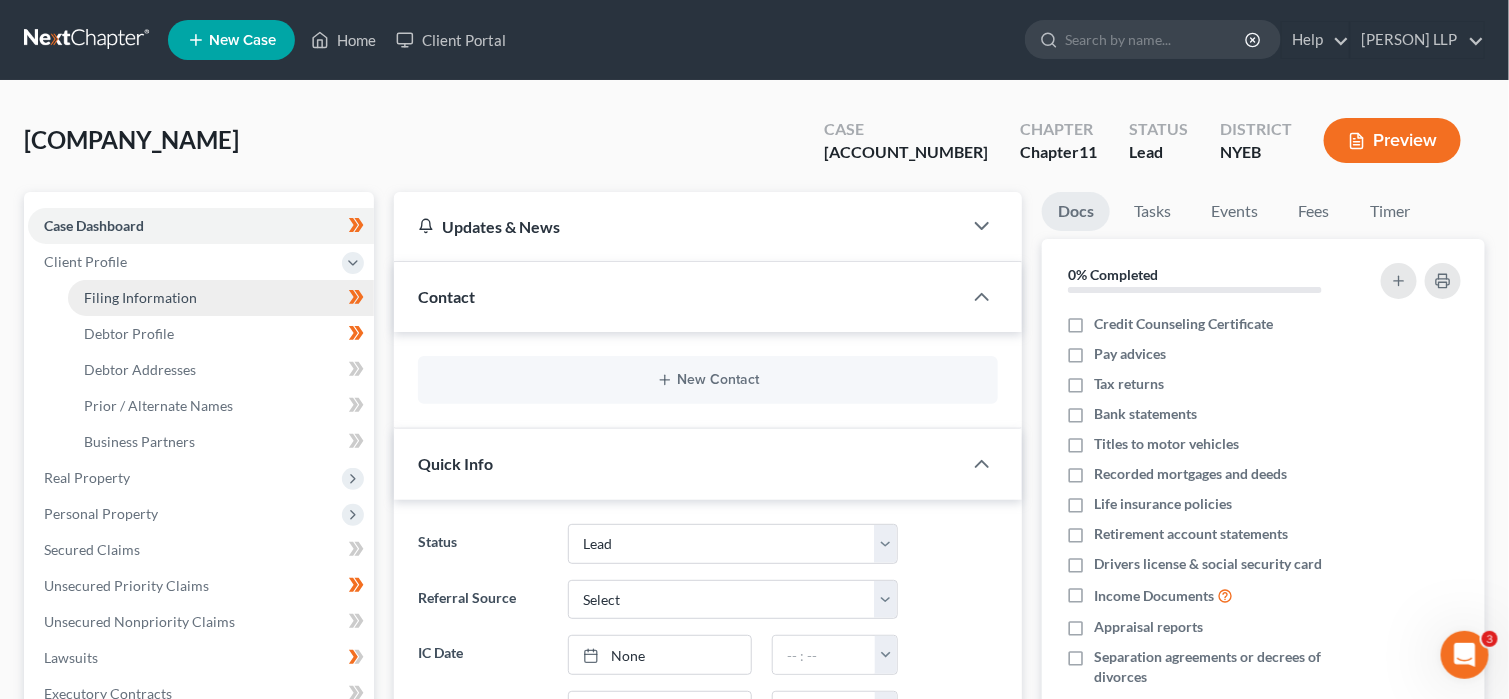 click on "Filing Information" at bounding box center [221, 298] 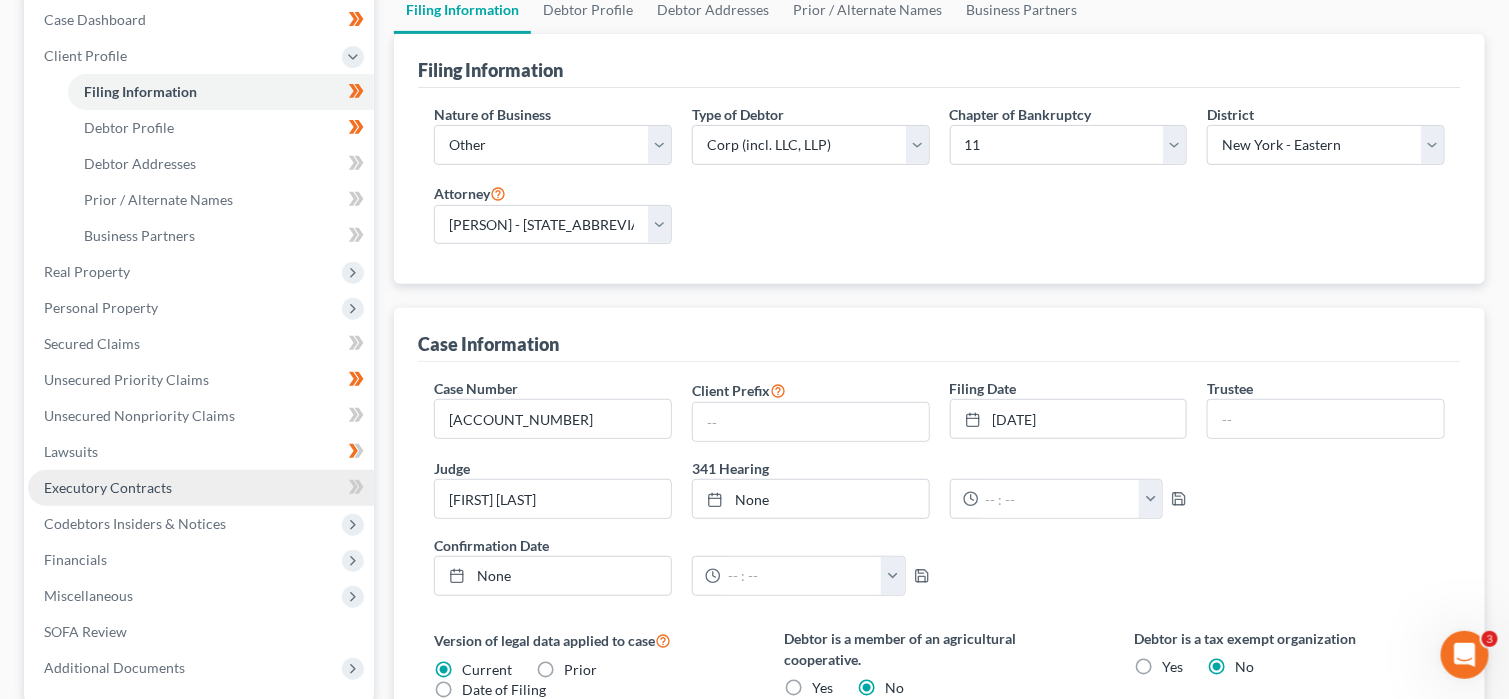 scroll, scrollTop: 159, scrollLeft: 0, axis: vertical 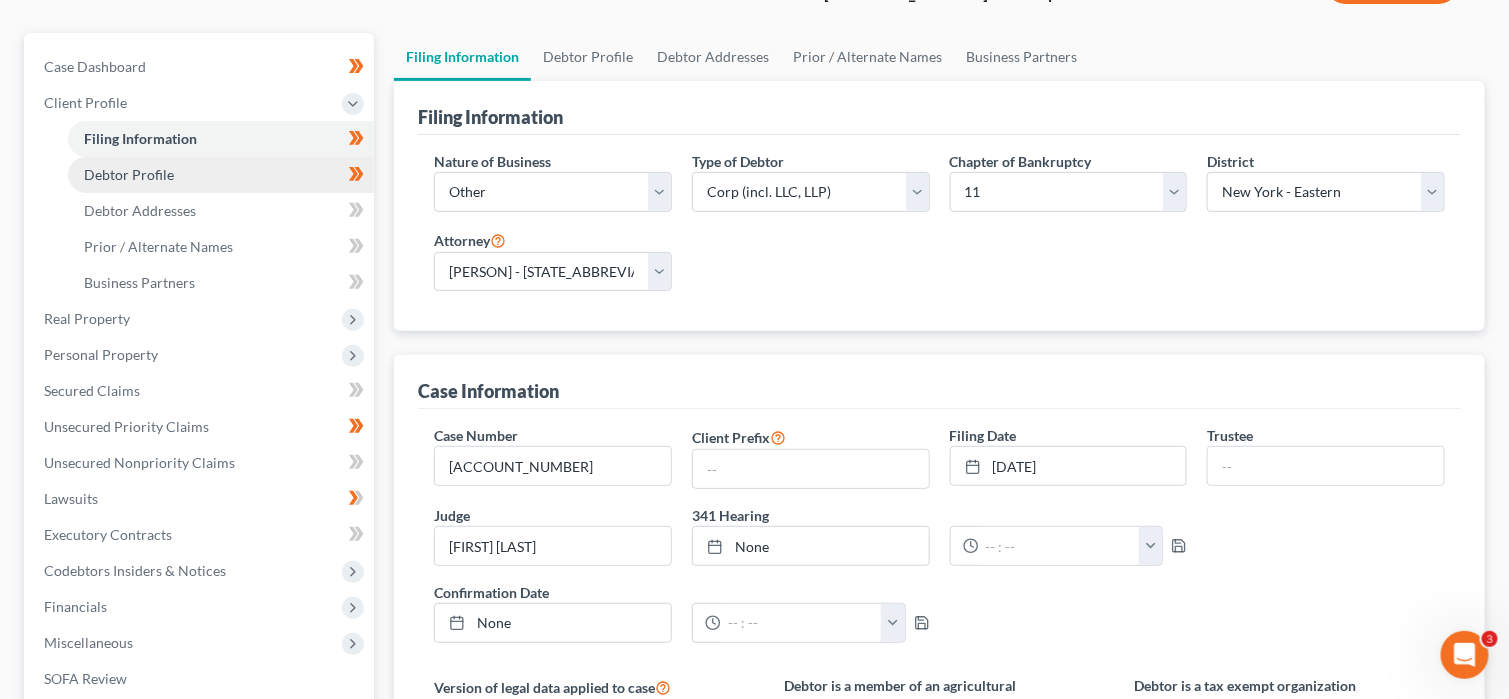 click on "Debtor Profile" at bounding box center (221, 175) 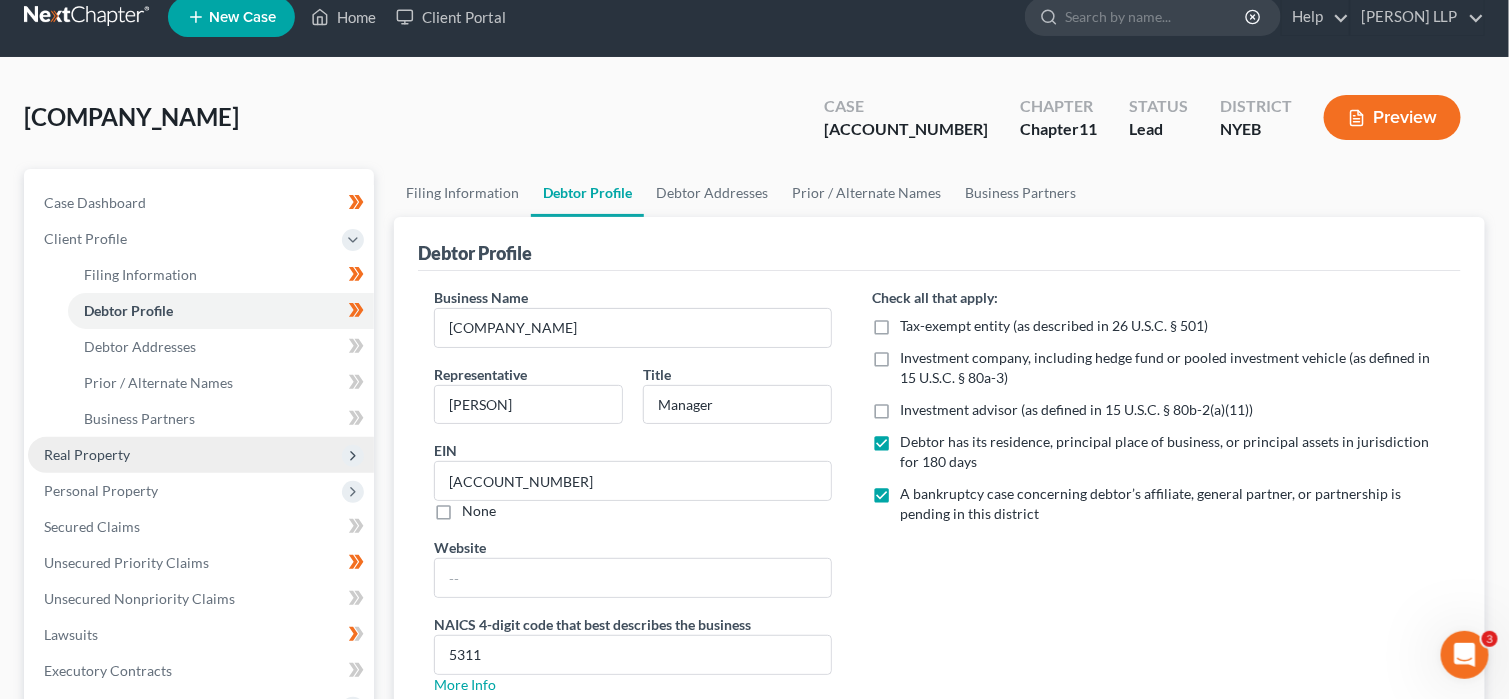 scroll, scrollTop: 6, scrollLeft: 0, axis: vertical 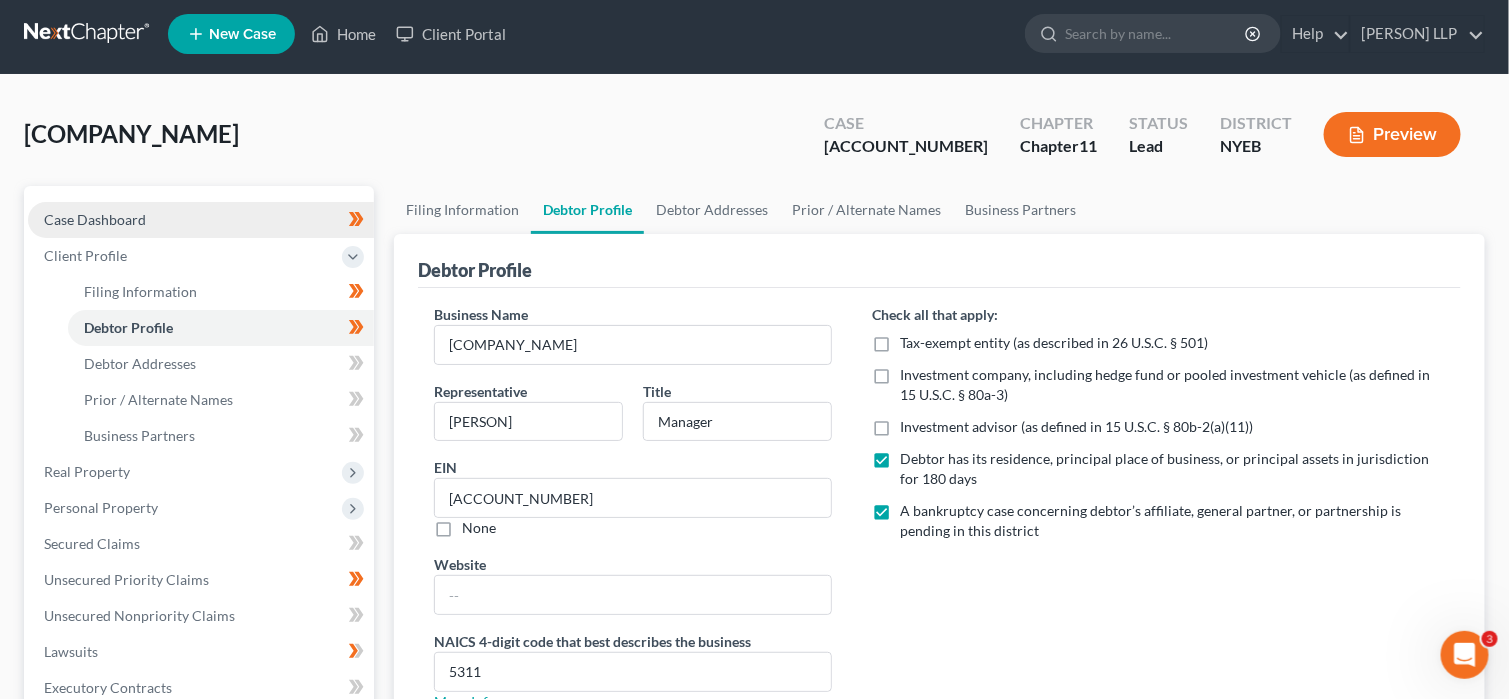 click on "Case Dashboard" at bounding box center [201, 220] 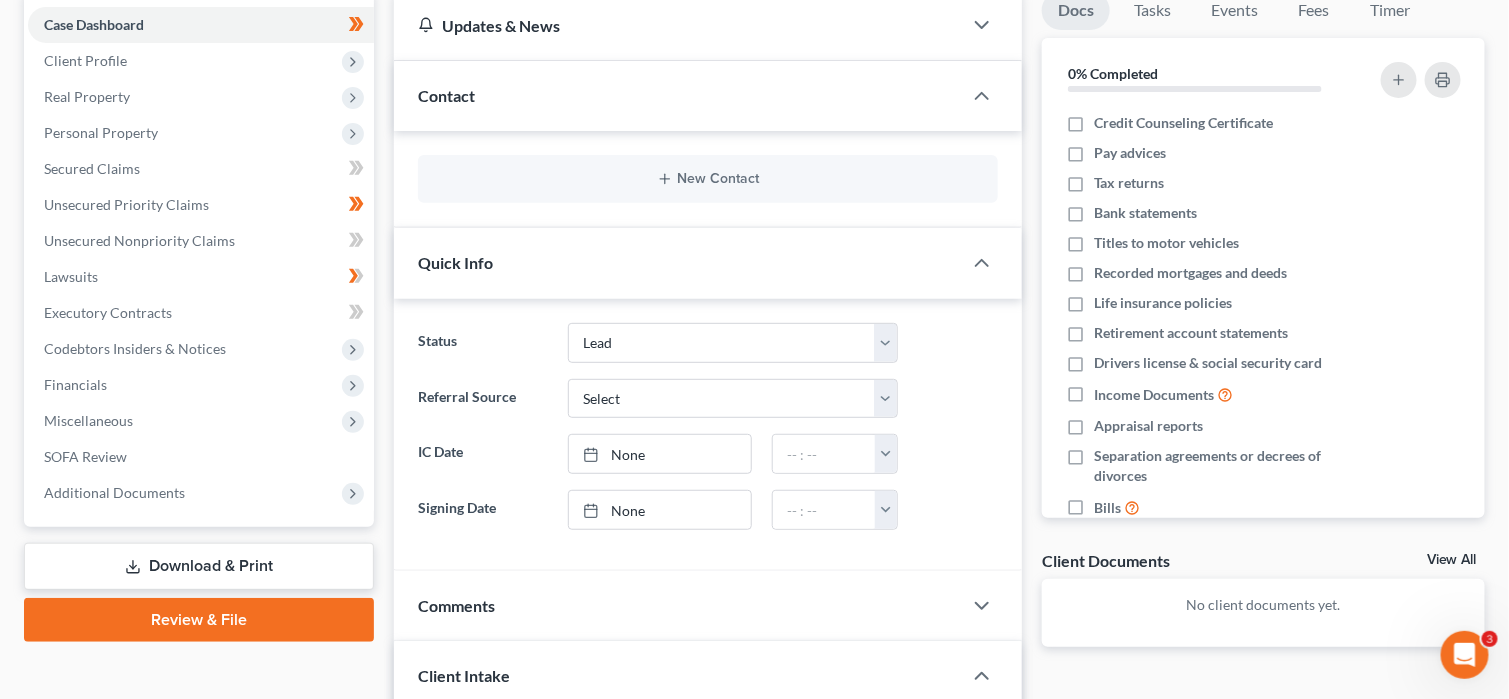scroll, scrollTop: 300, scrollLeft: 0, axis: vertical 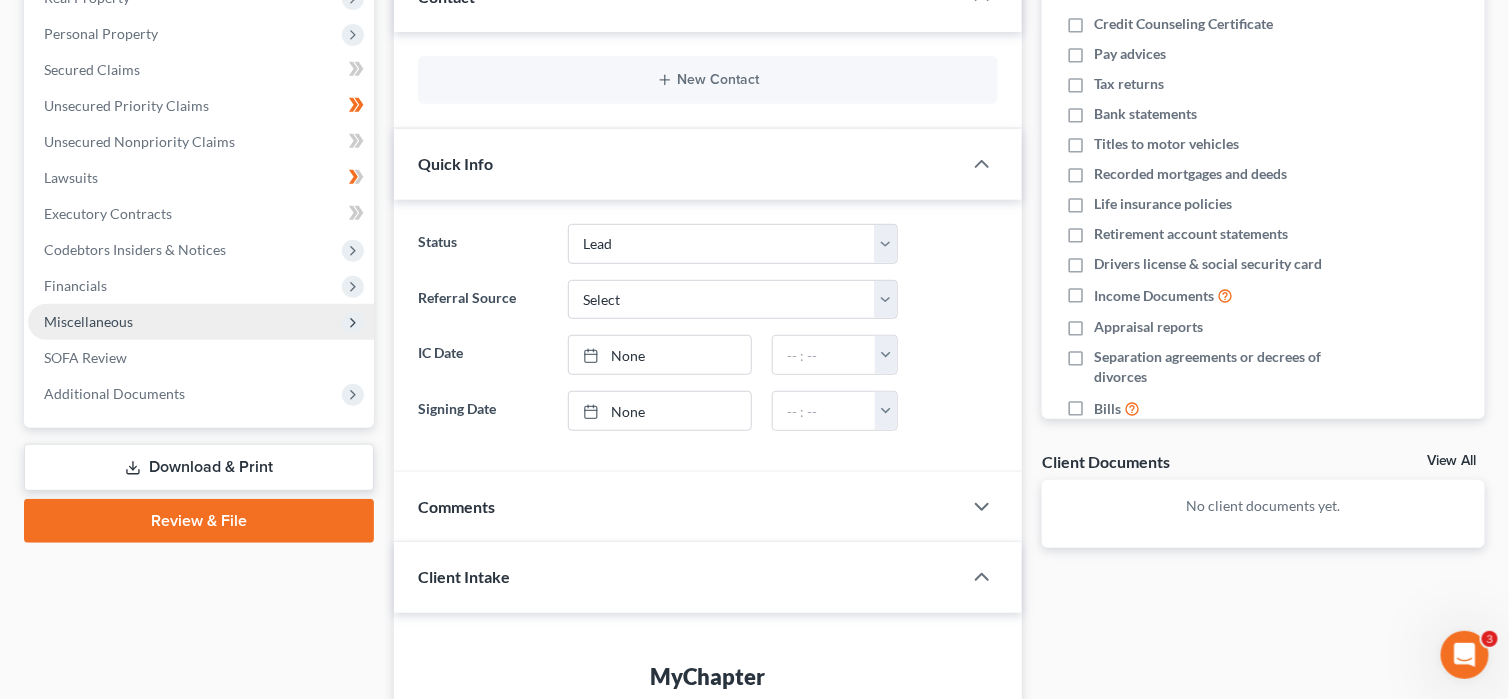 click on "Miscellaneous" at bounding box center [201, 322] 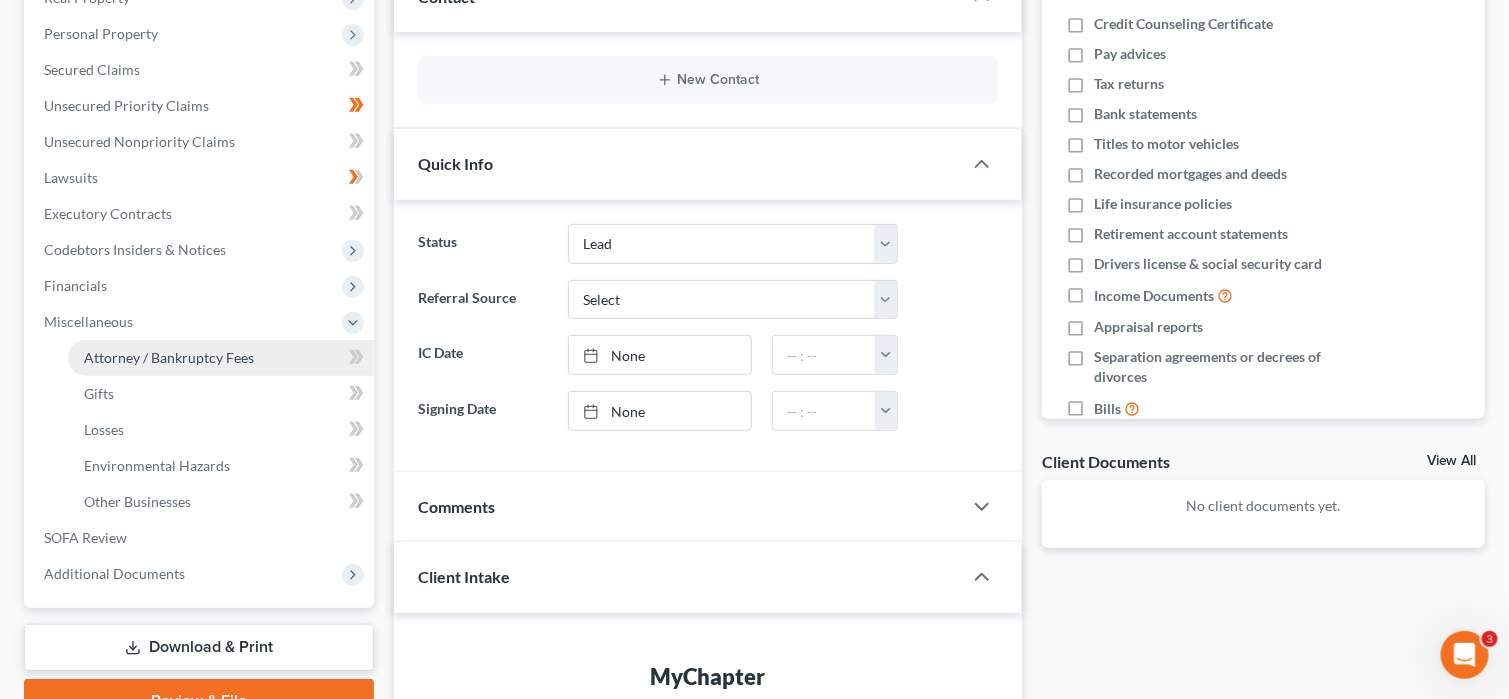 click on "Attorney / Bankruptcy Fees" at bounding box center (169, 357) 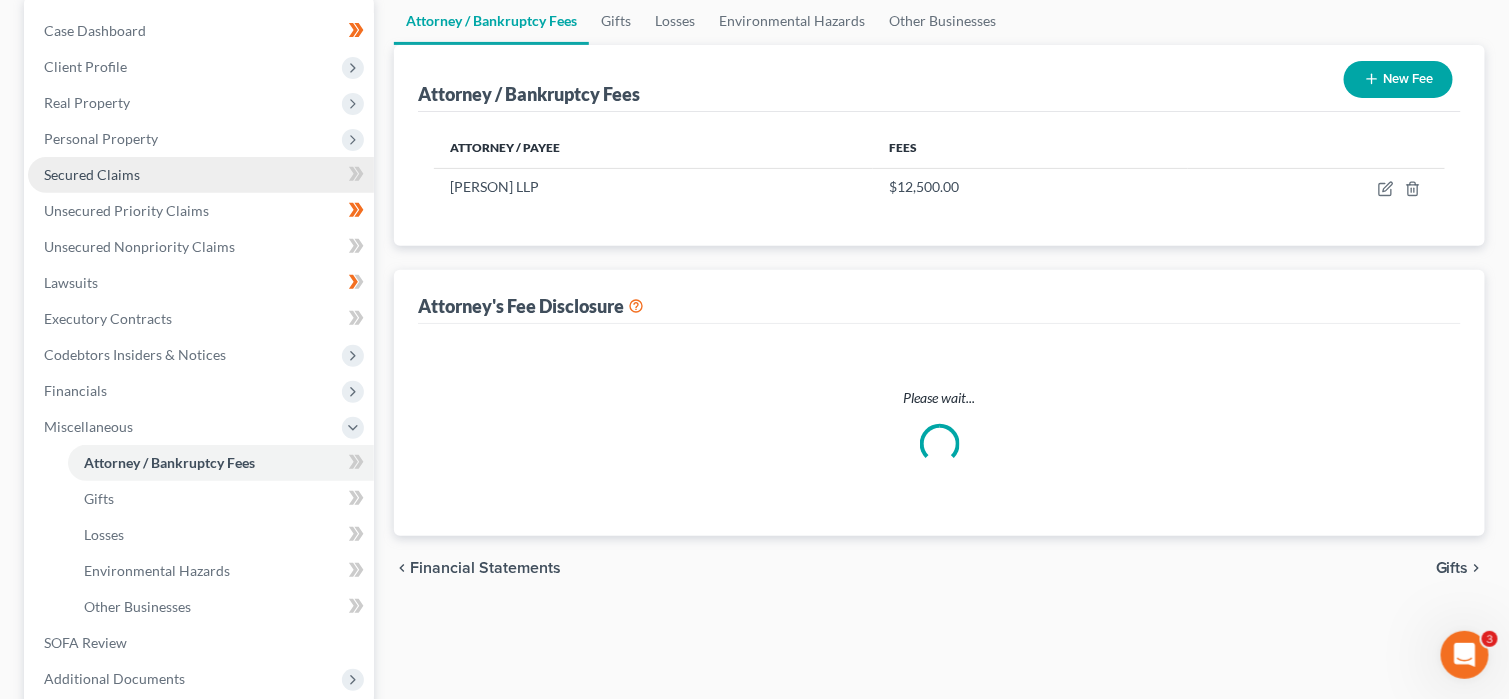 scroll, scrollTop: 9, scrollLeft: 0, axis: vertical 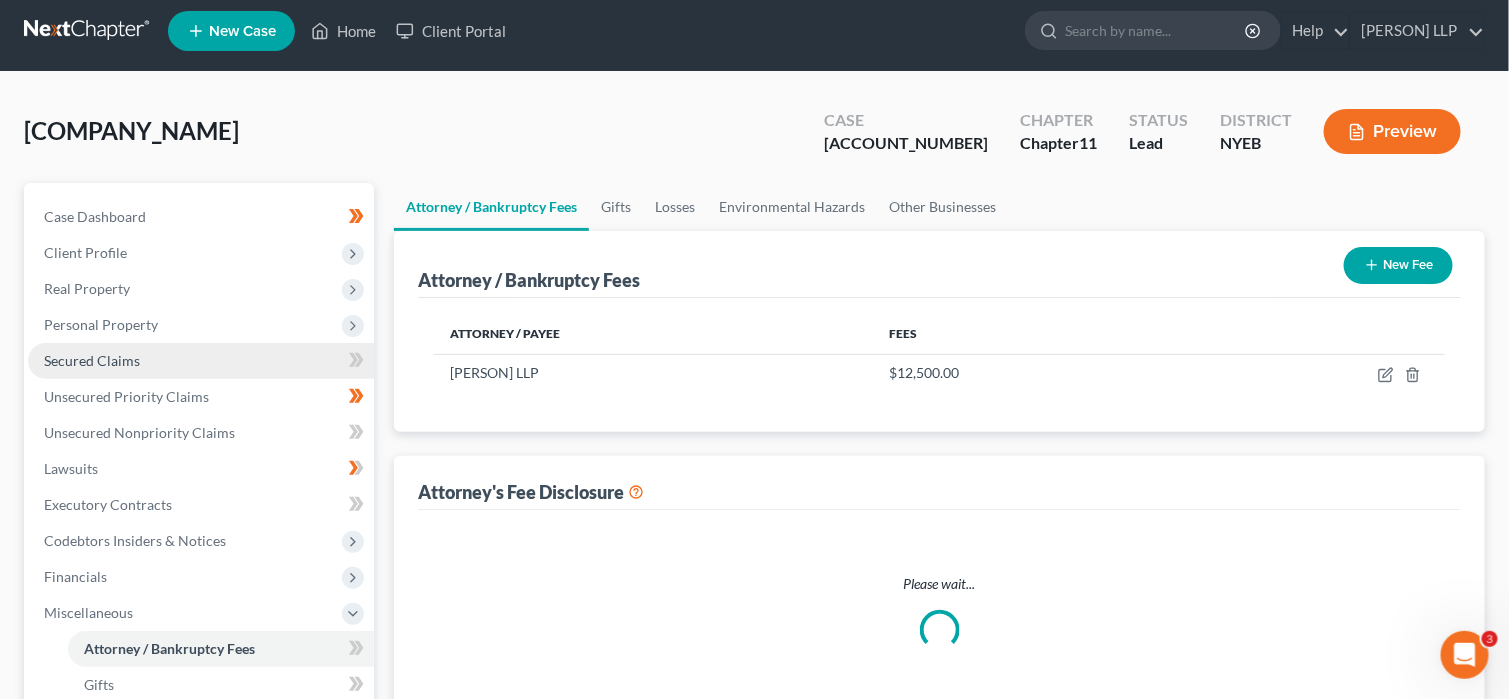 select on "0" 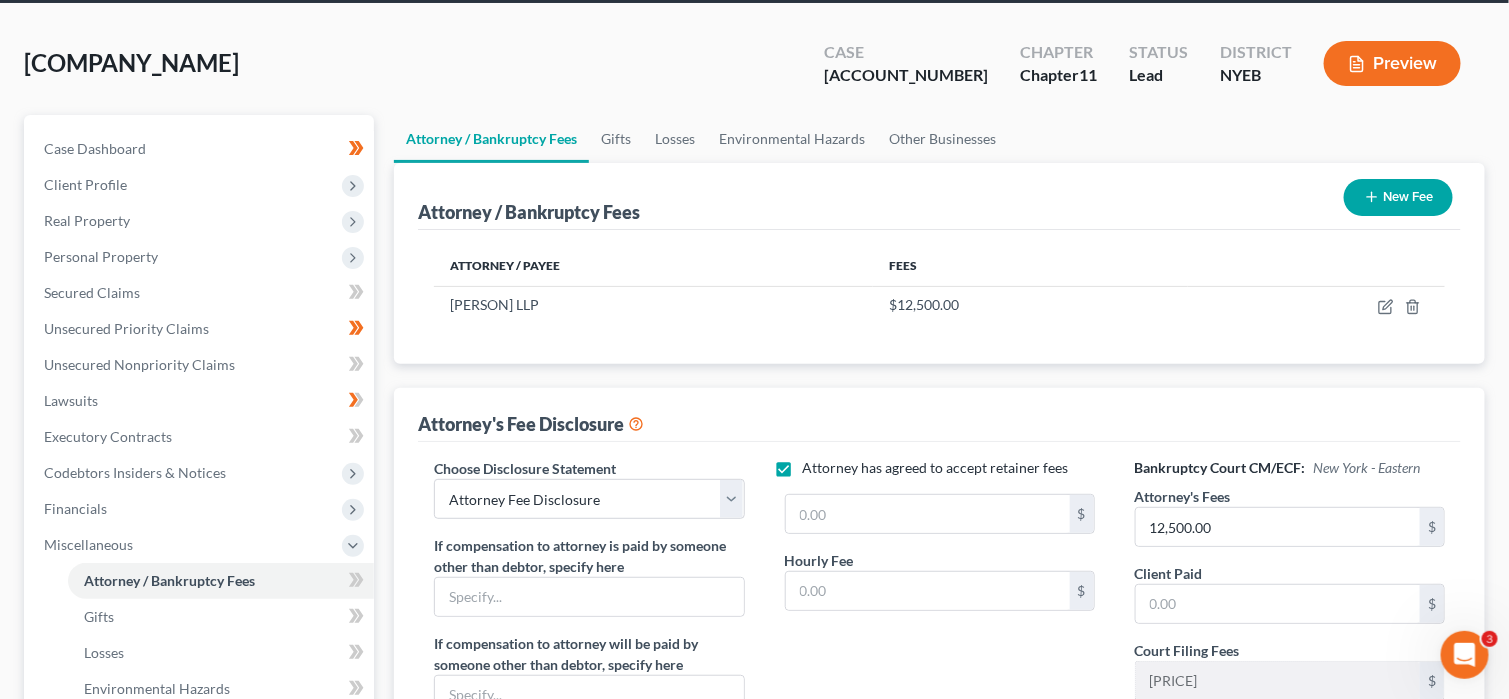 scroll, scrollTop: 0, scrollLeft: 0, axis: both 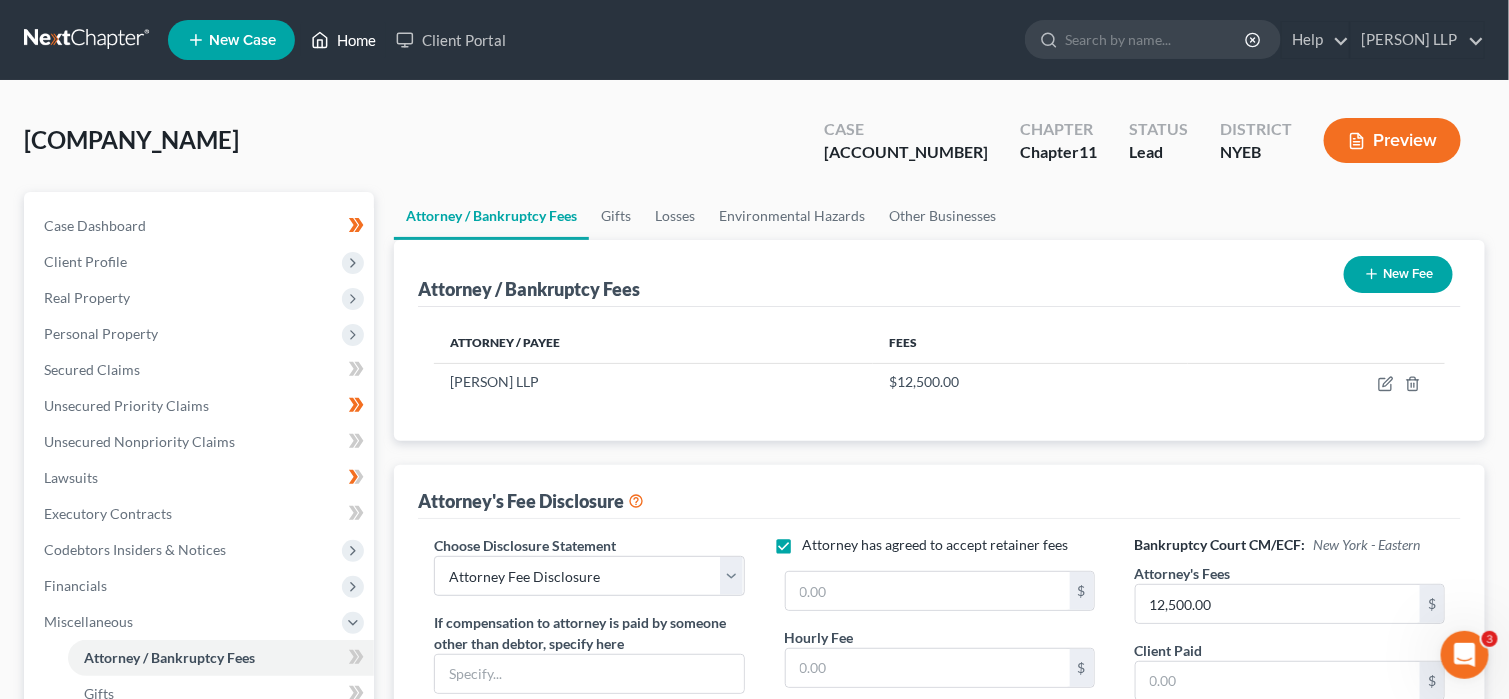 click on "Home" at bounding box center (343, 40) 